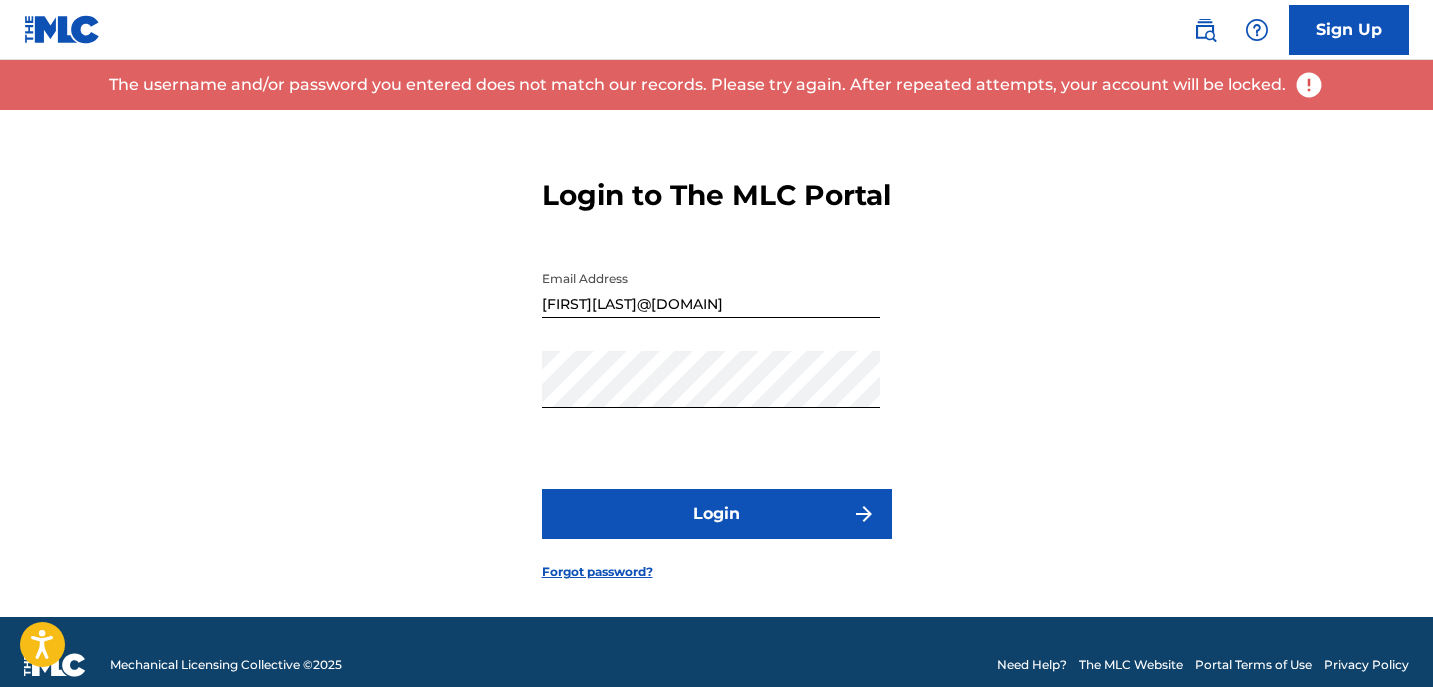 scroll, scrollTop: 0, scrollLeft: 0, axis: both 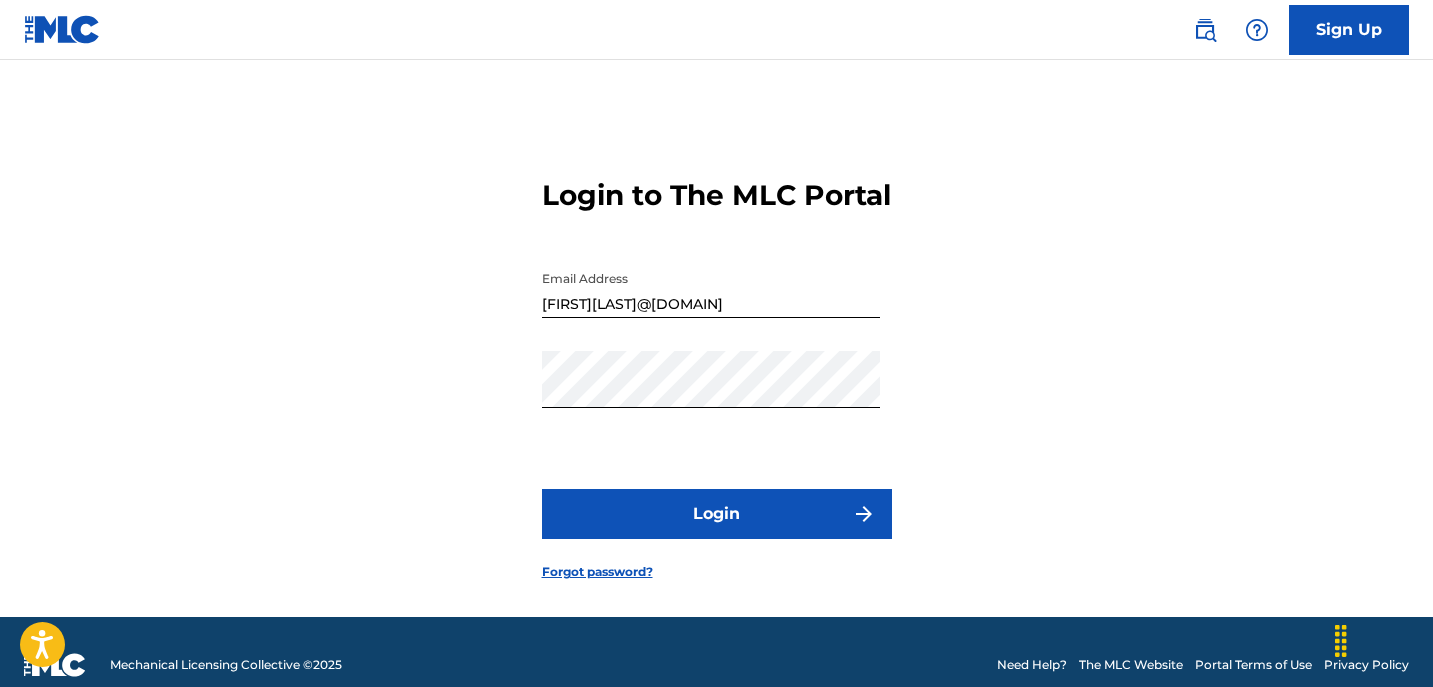 click on "Login" at bounding box center (717, 514) 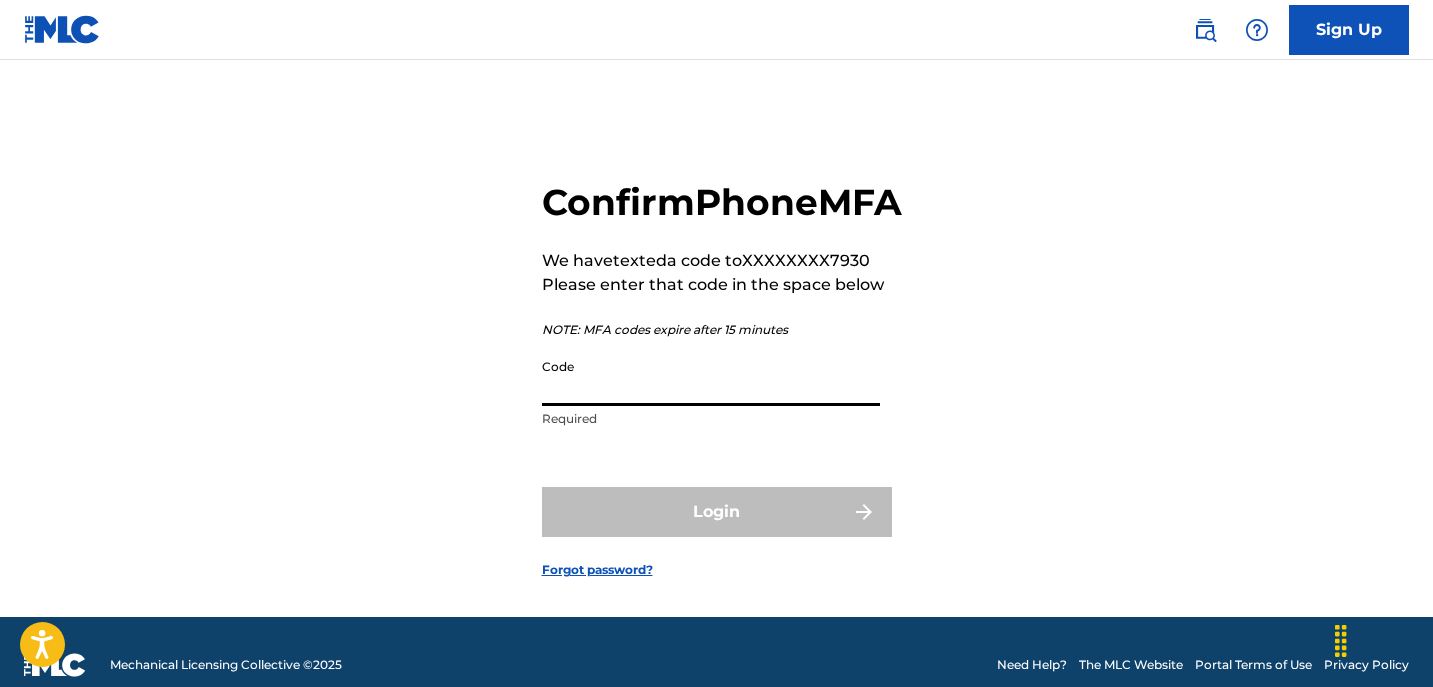 click on "Code" at bounding box center (711, 377) 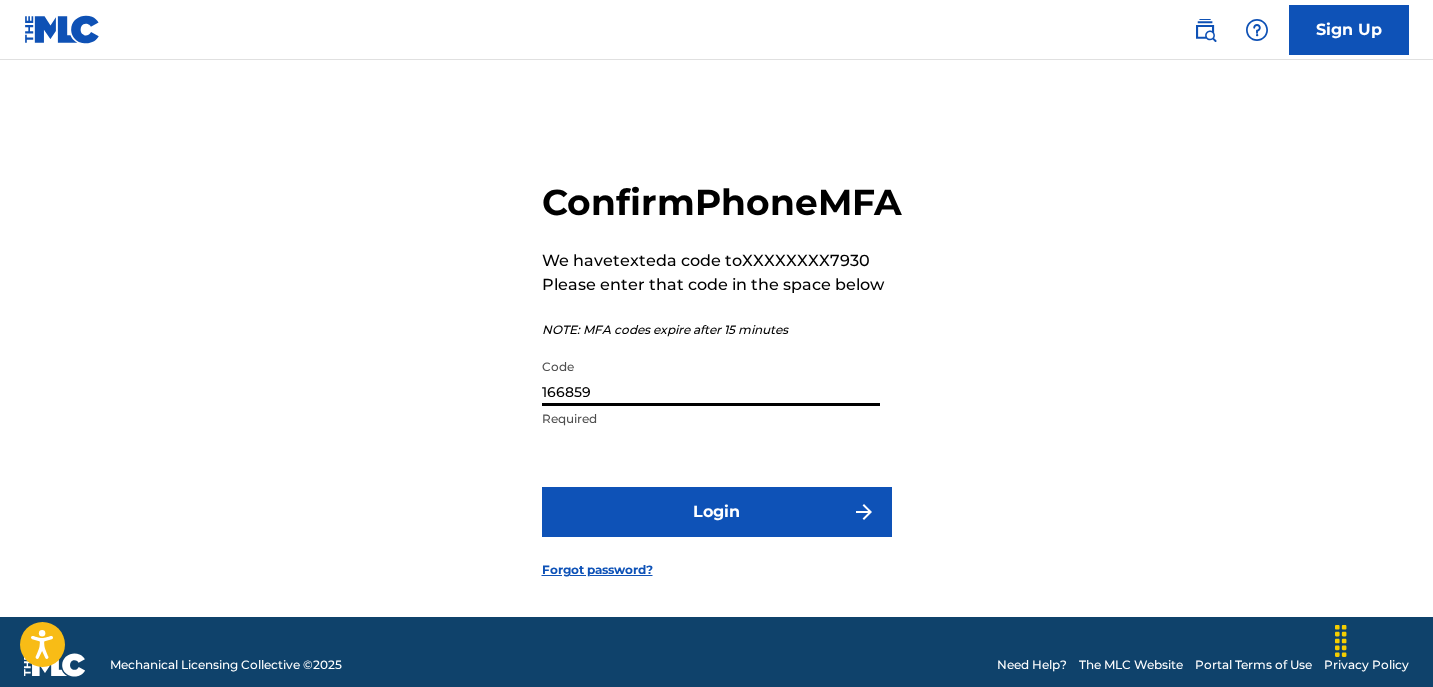 type on "166859" 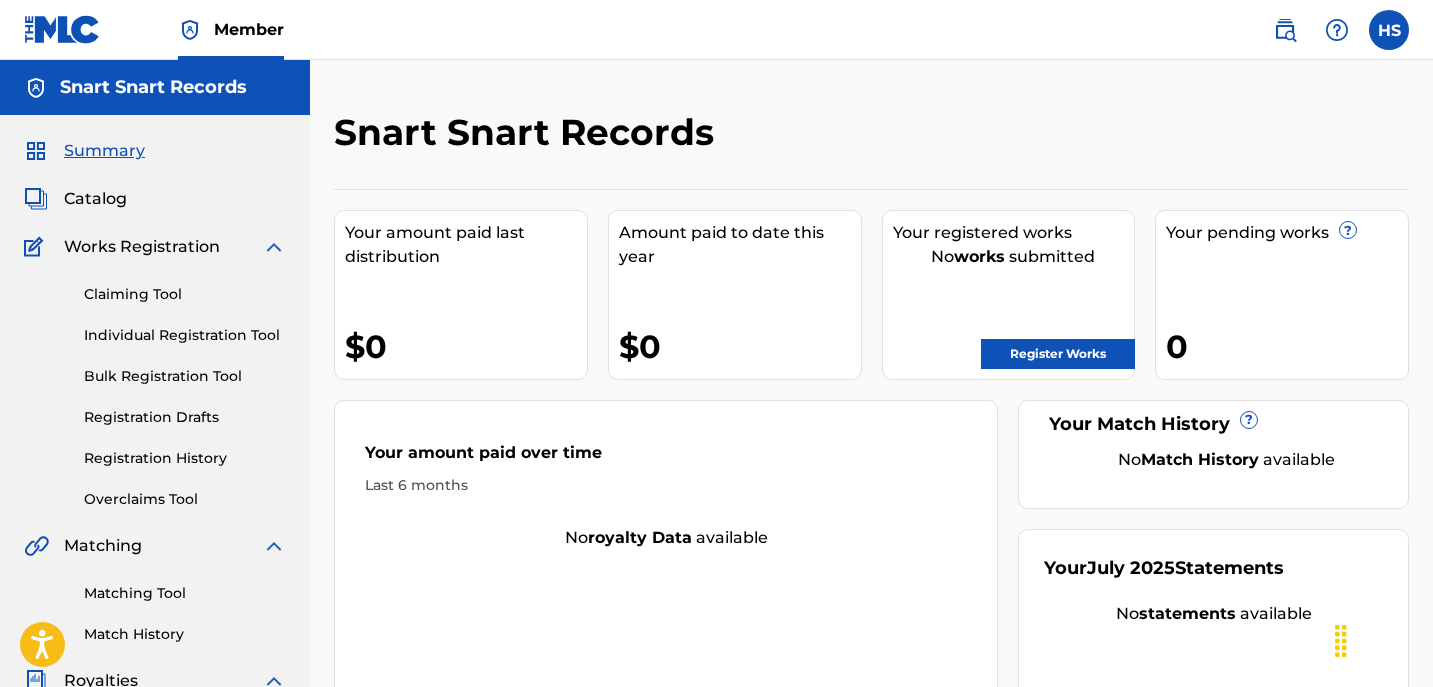 scroll, scrollTop: 0, scrollLeft: 0, axis: both 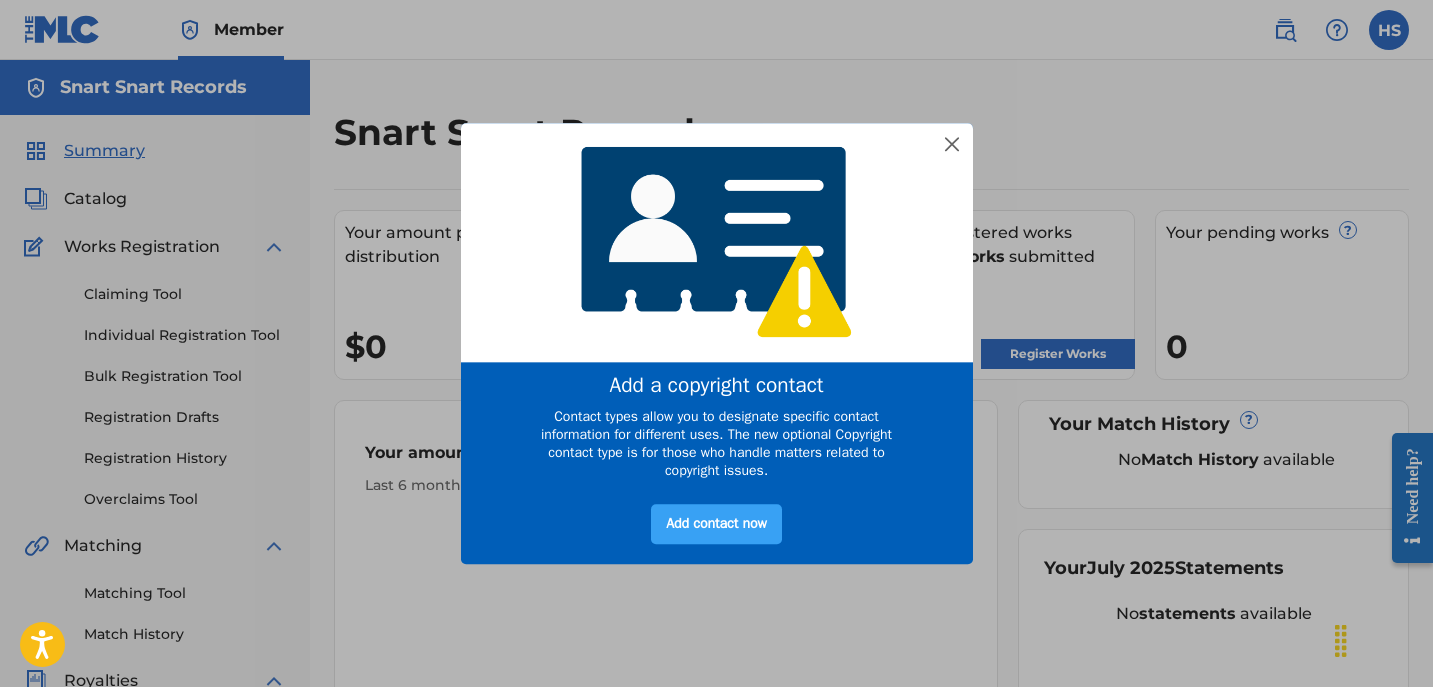 click on "Add contact now" at bounding box center [716, 525] 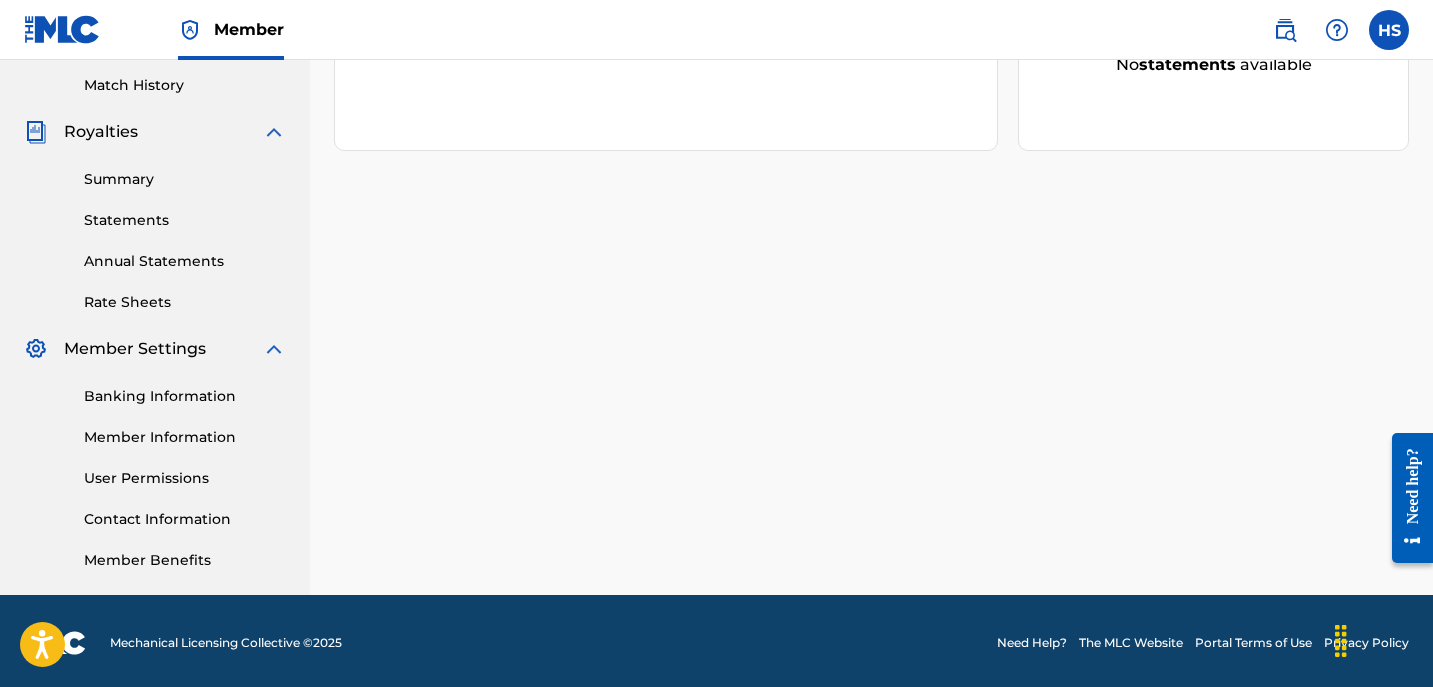 scroll, scrollTop: 553, scrollLeft: 0, axis: vertical 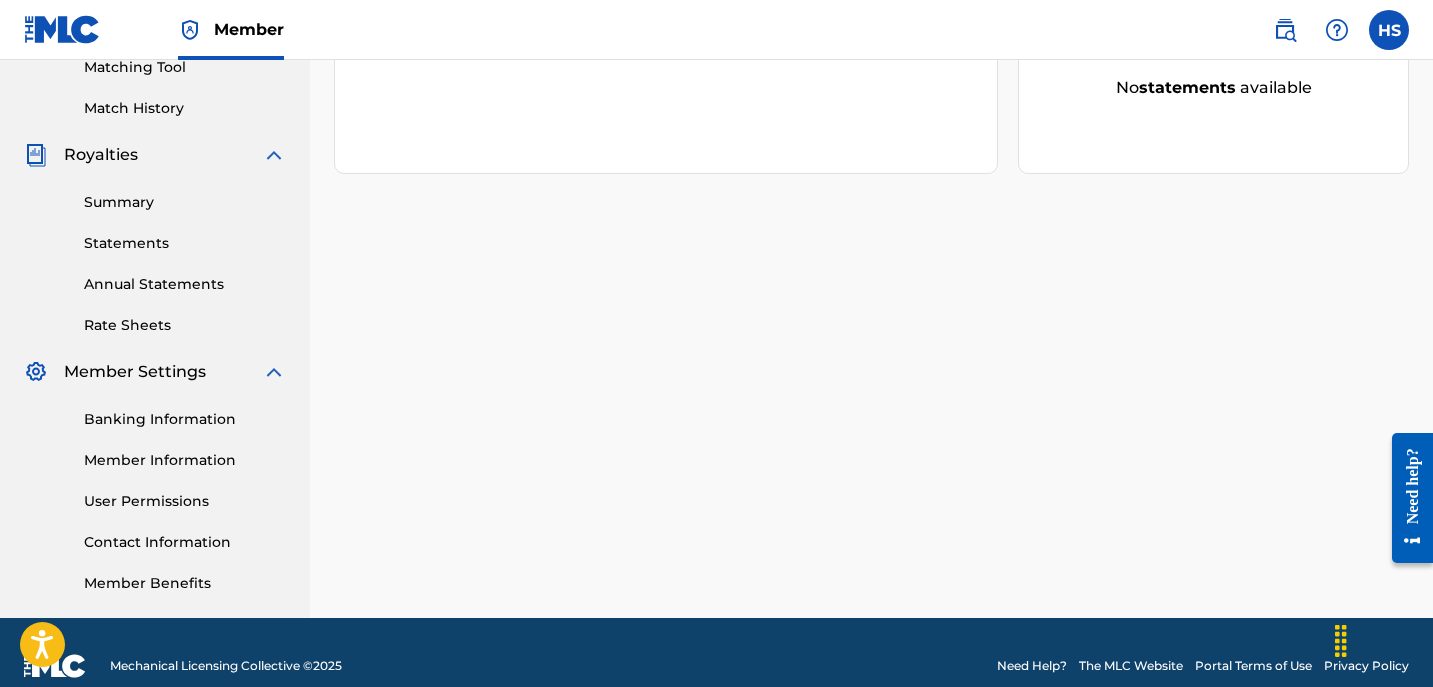 click on "Member Benefits" at bounding box center [185, 583] 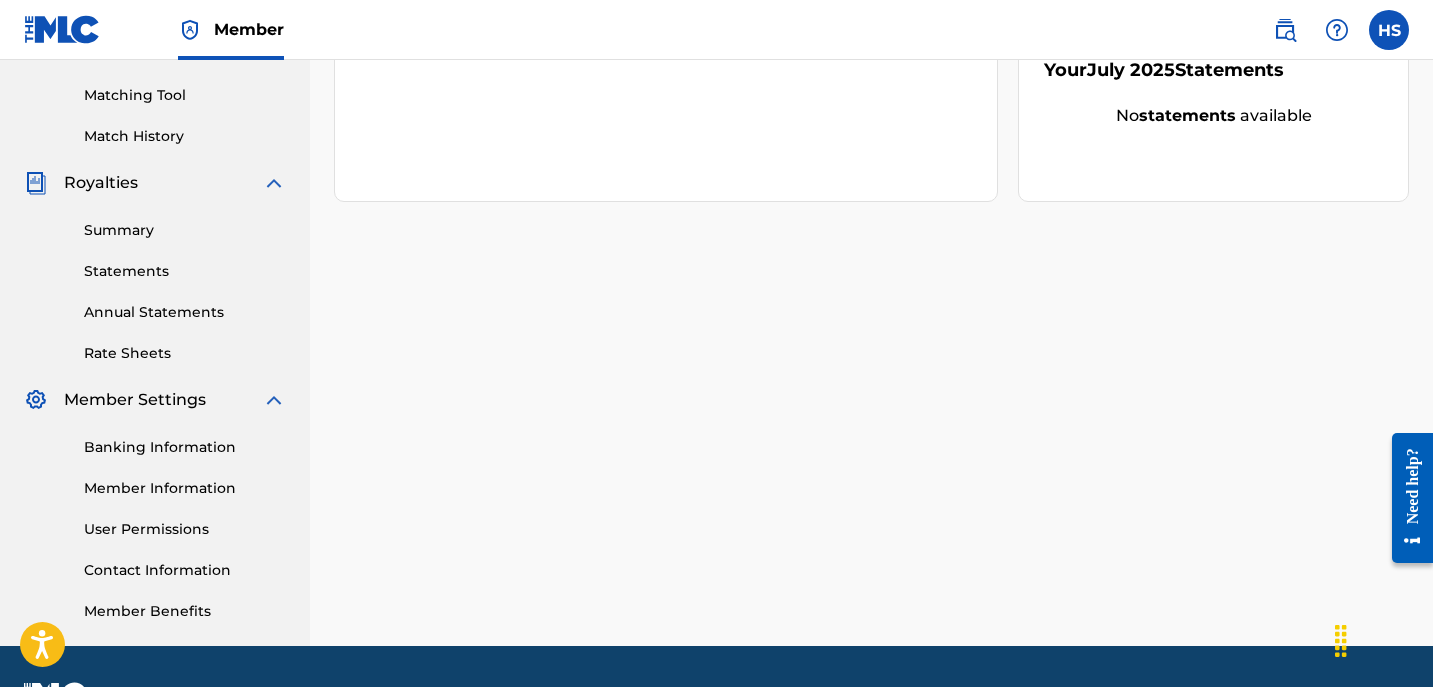 scroll, scrollTop: 553, scrollLeft: 0, axis: vertical 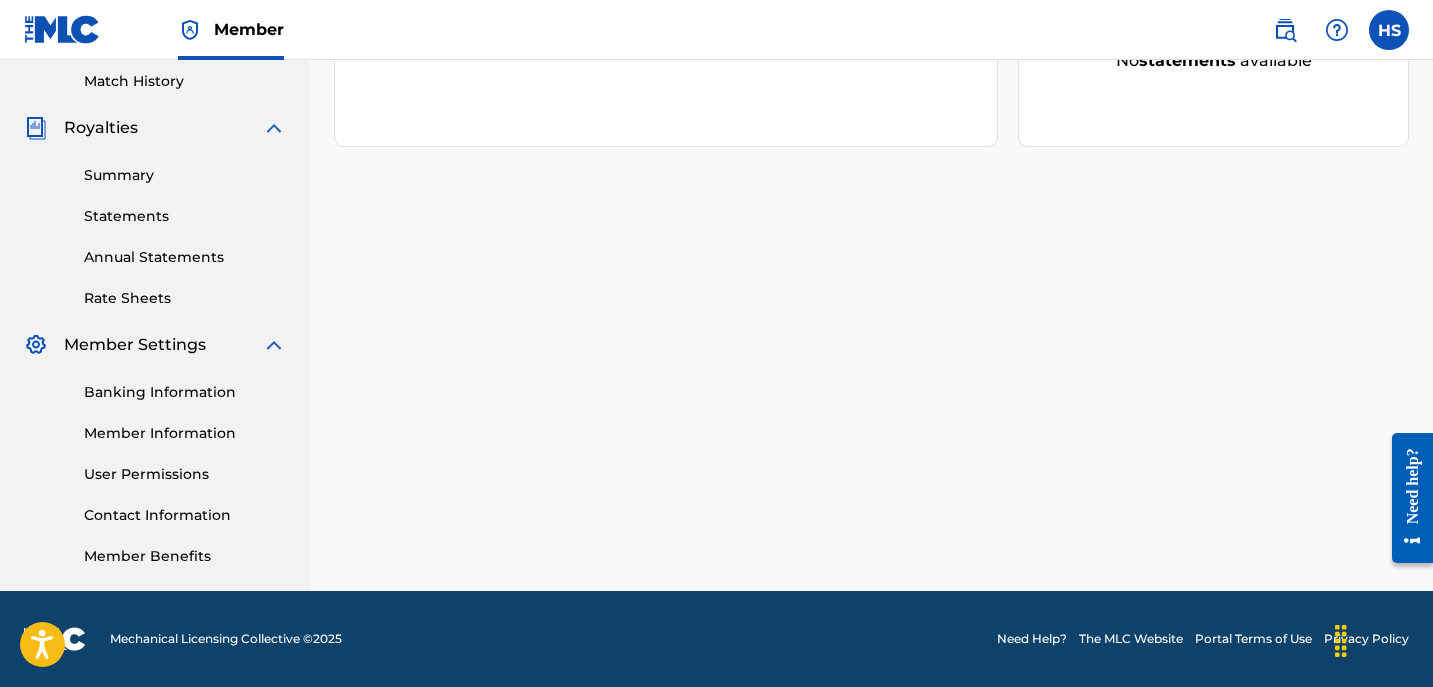 click on "Banking Information" at bounding box center [185, 392] 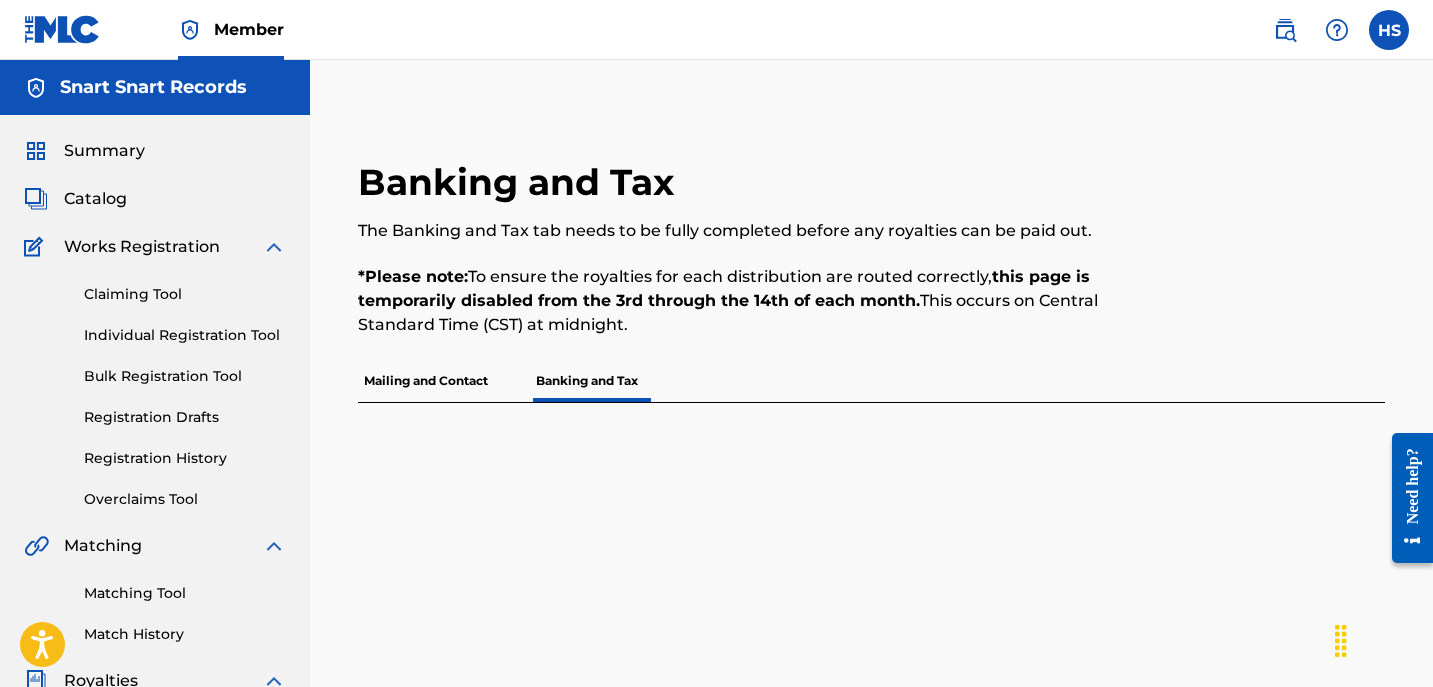 scroll, scrollTop: 0, scrollLeft: 0, axis: both 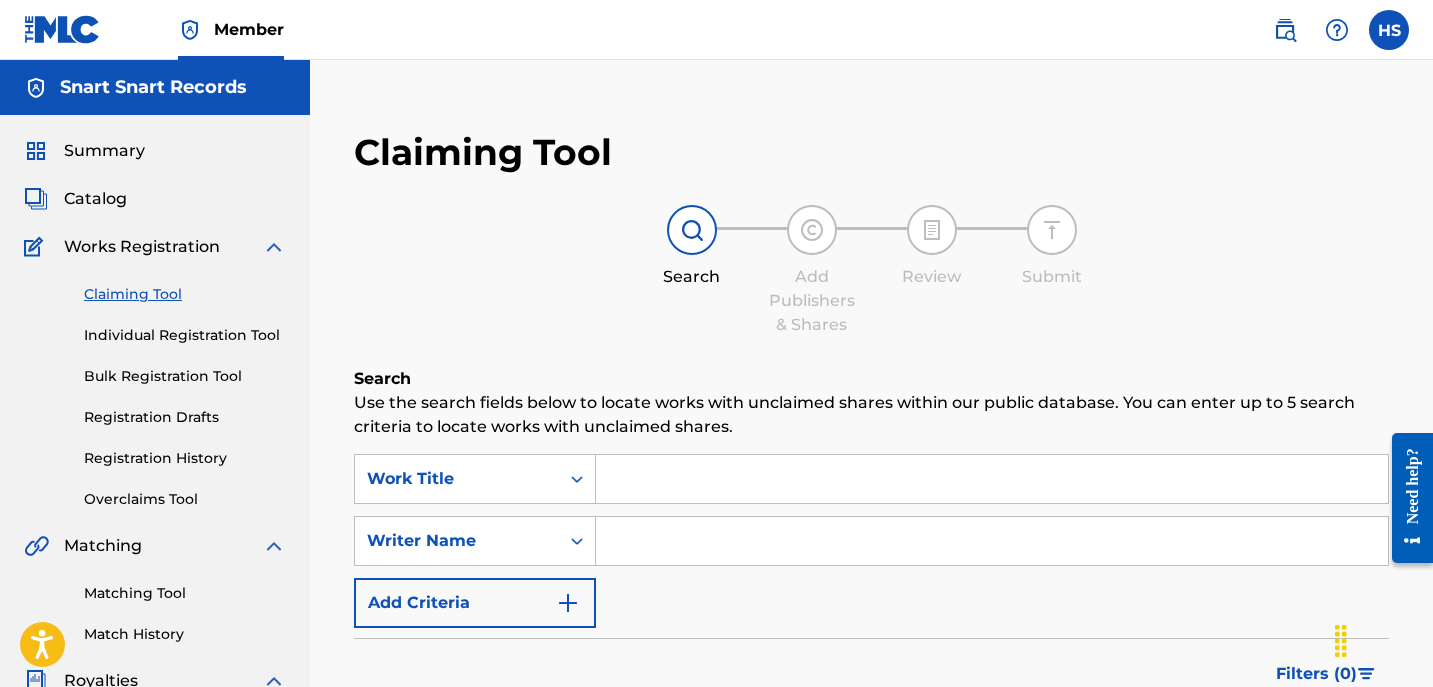 click at bounding box center [992, 541] 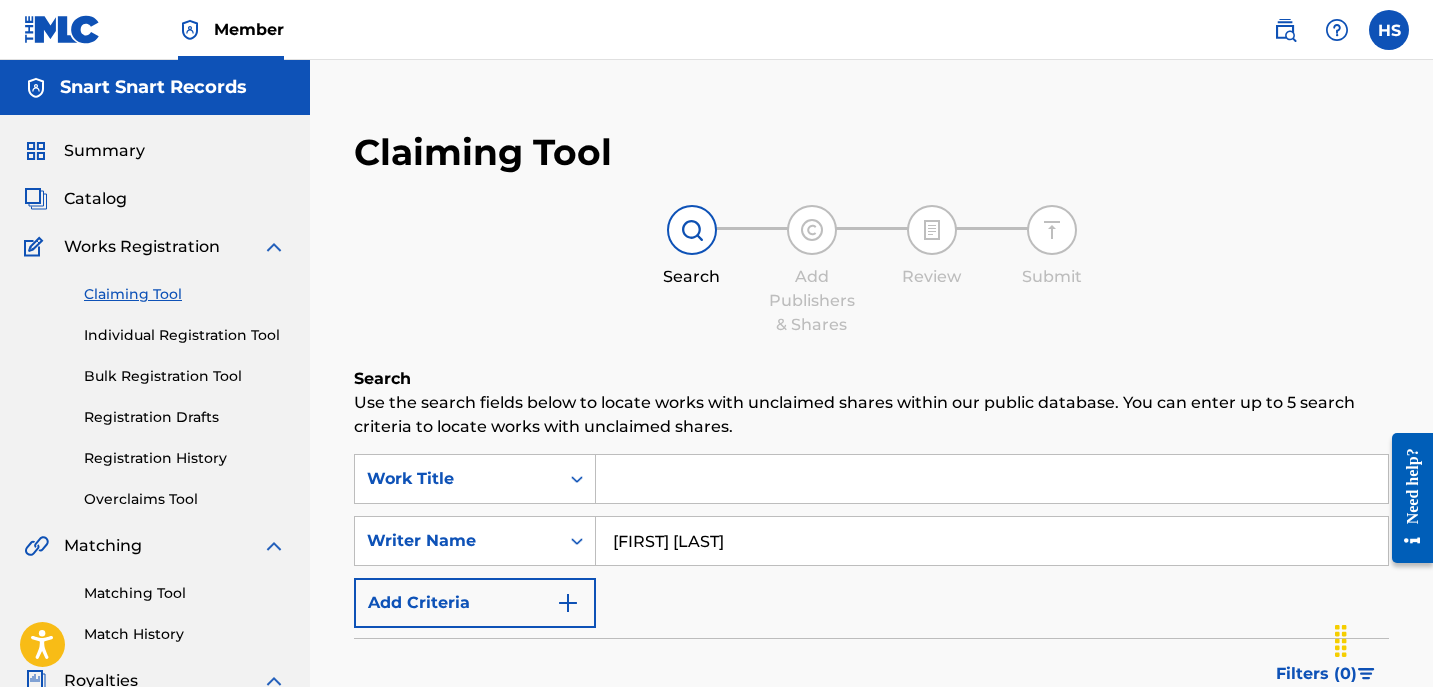 type on "[FIRST] [LAST]" 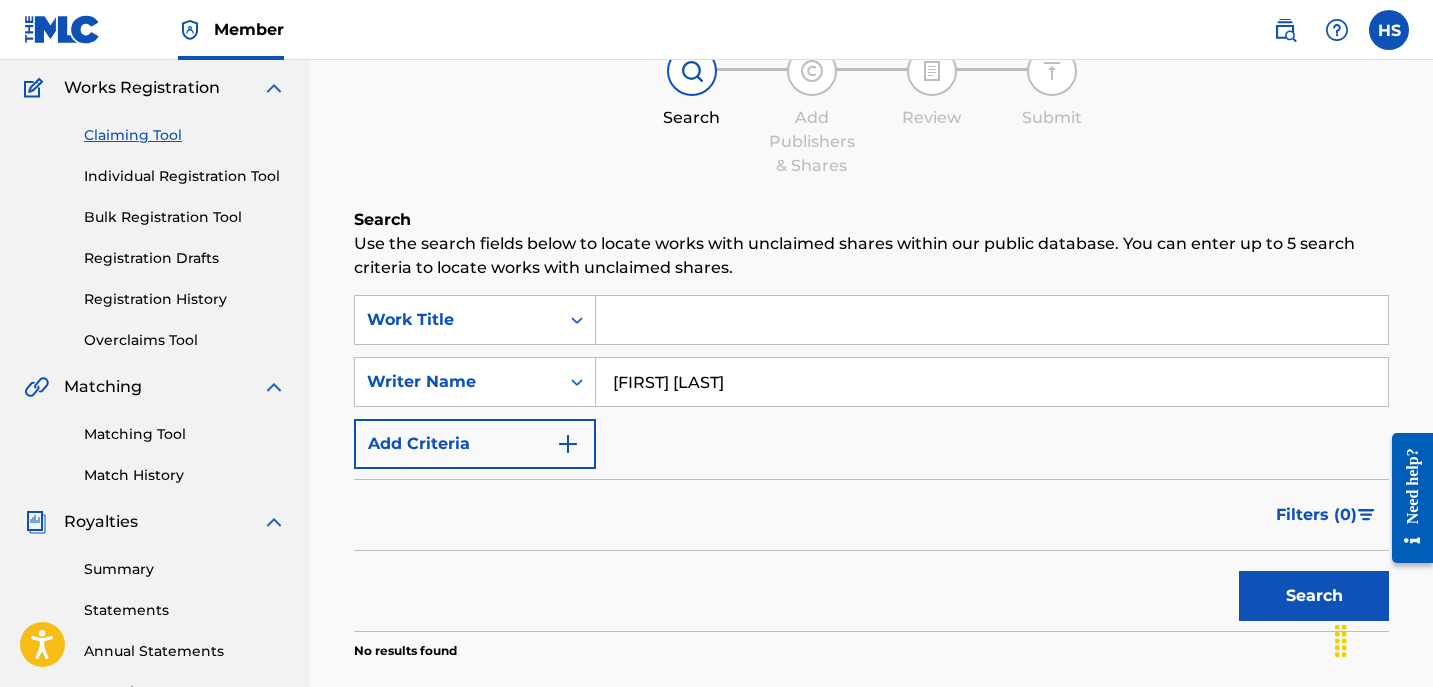 scroll, scrollTop: 176, scrollLeft: 0, axis: vertical 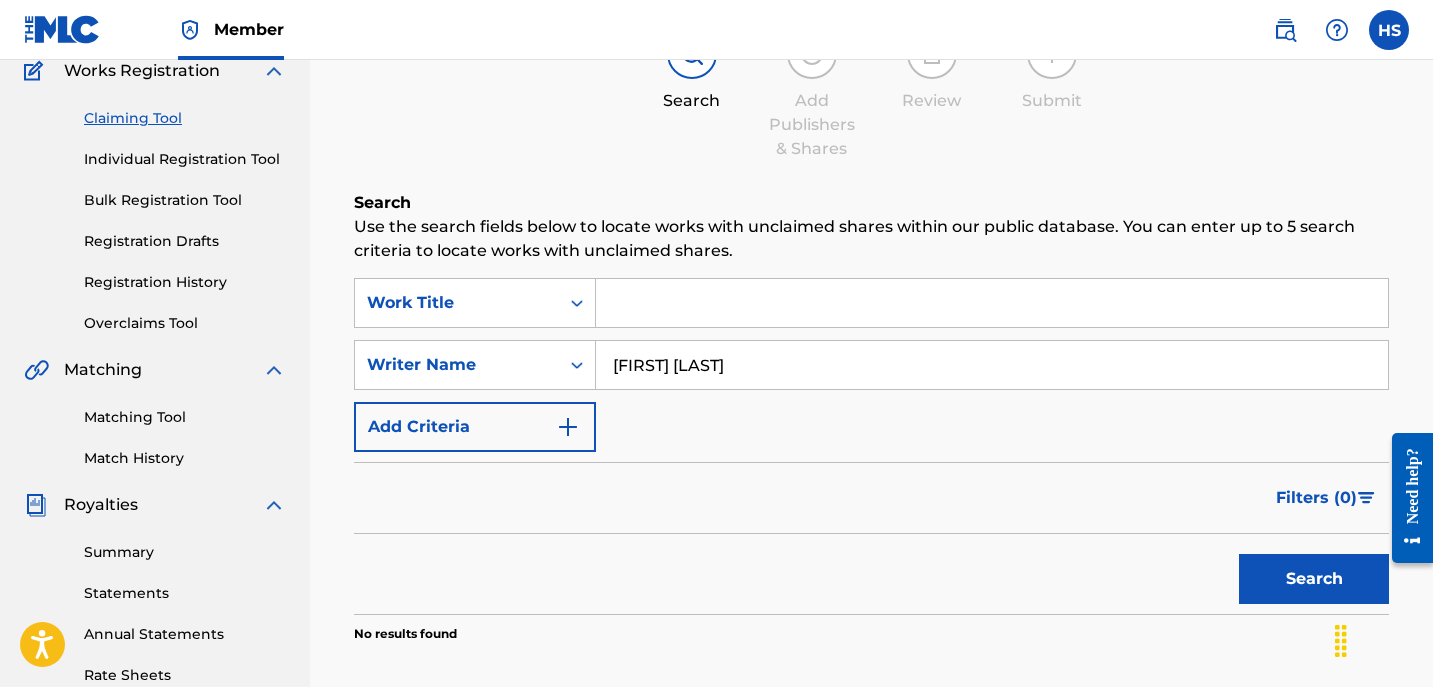 click on "Search" at bounding box center (1314, 579) 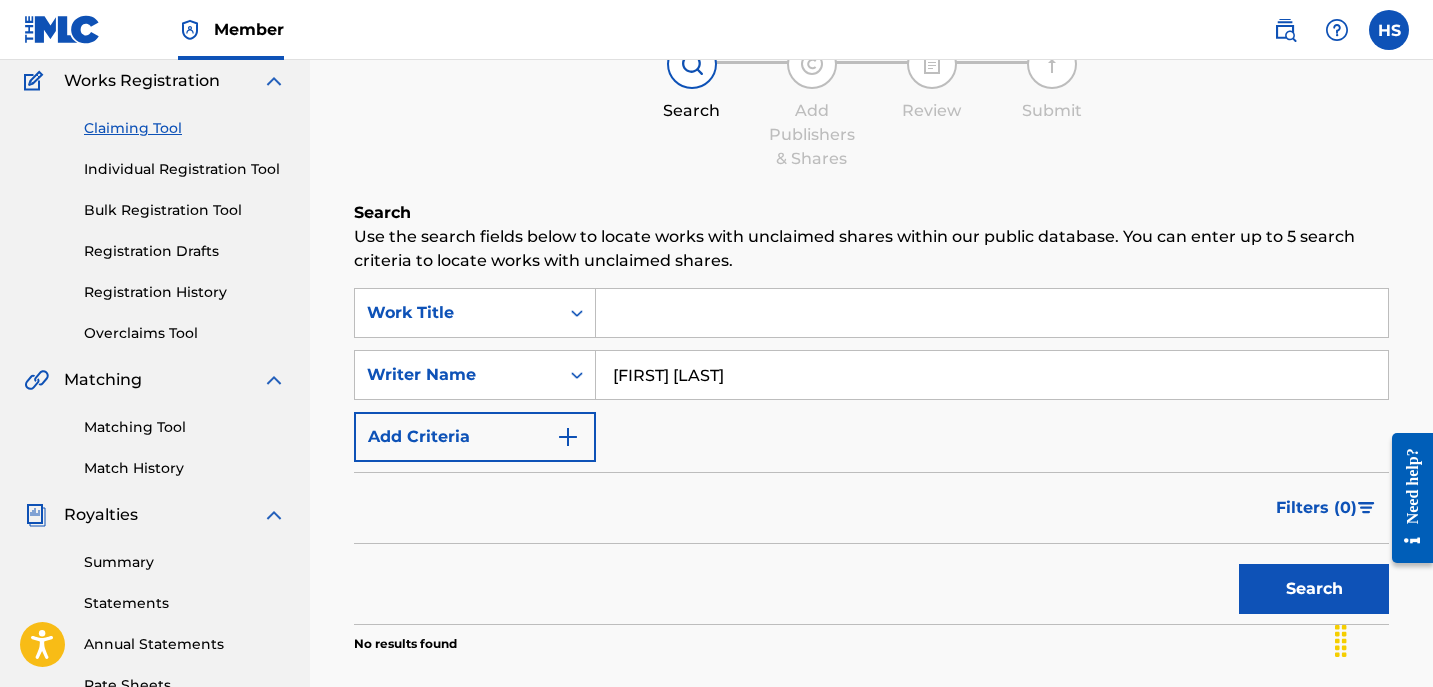 scroll, scrollTop: 164, scrollLeft: 0, axis: vertical 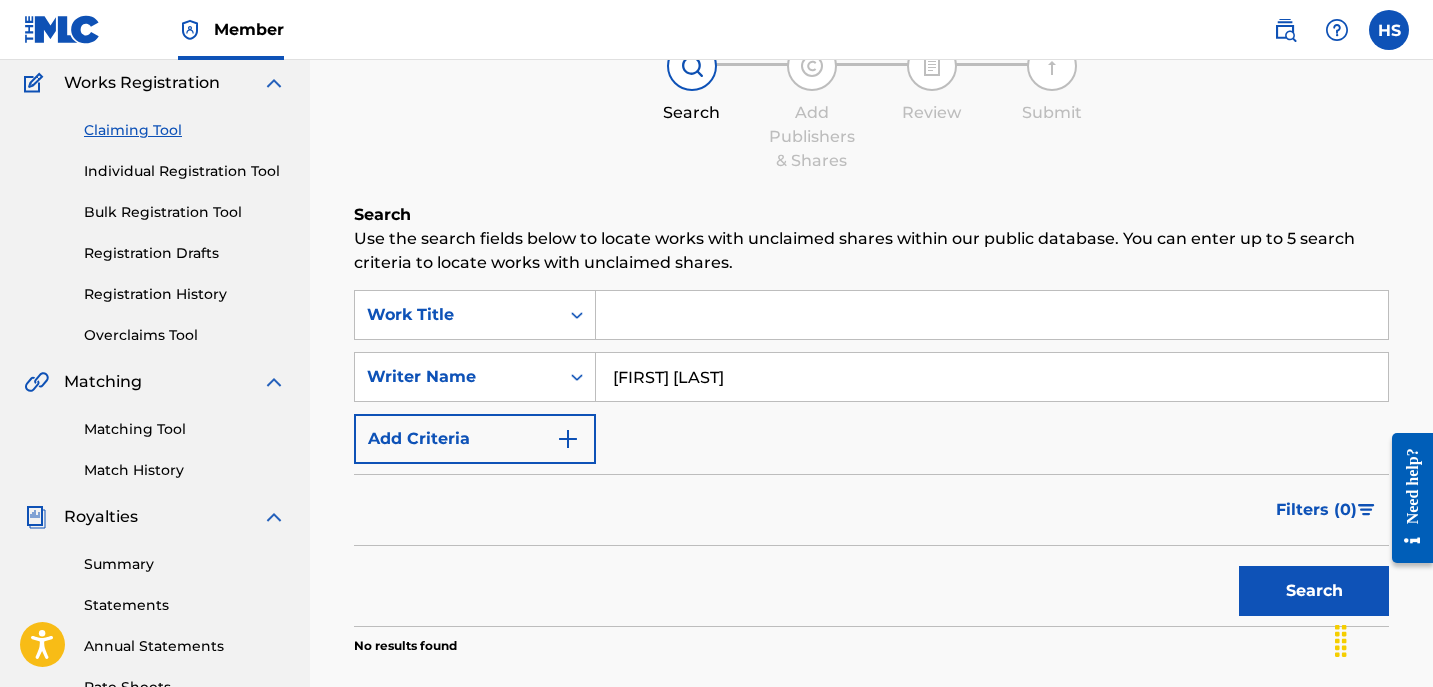 click at bounding box center [992, 315] 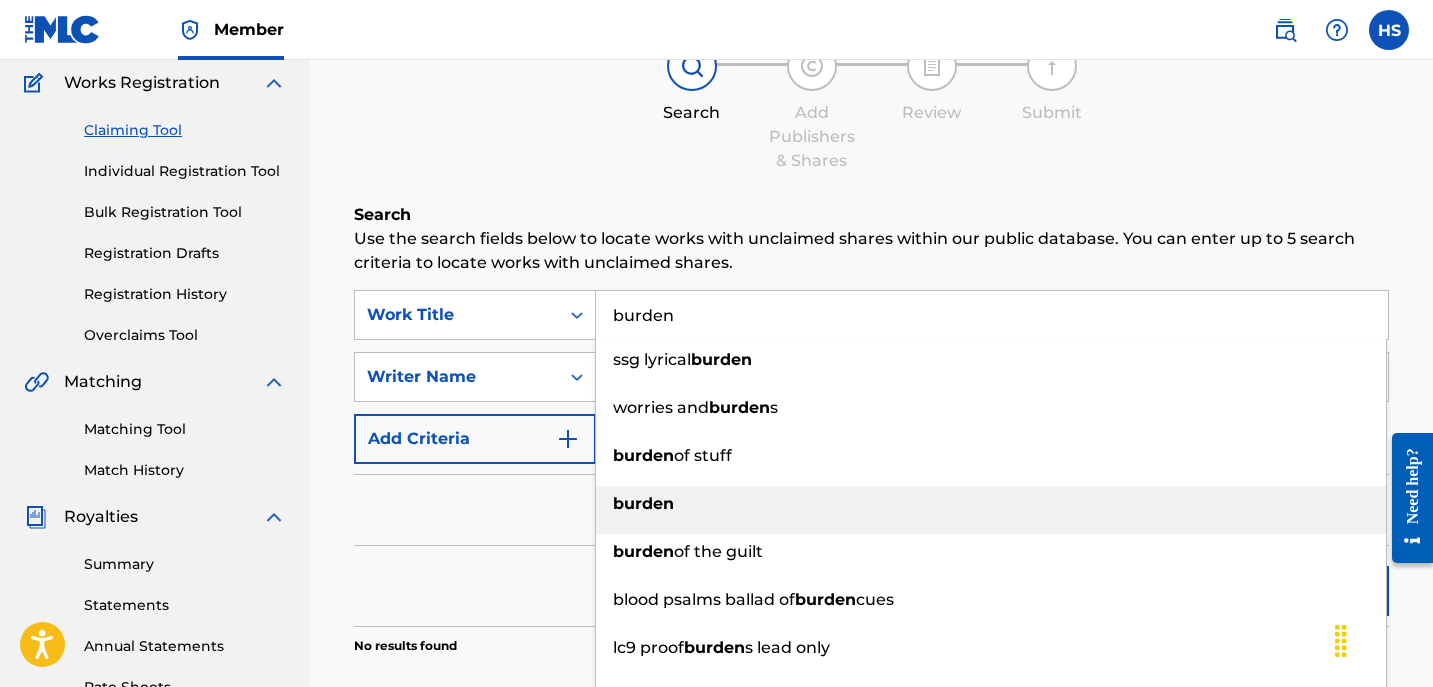 type on "burden" 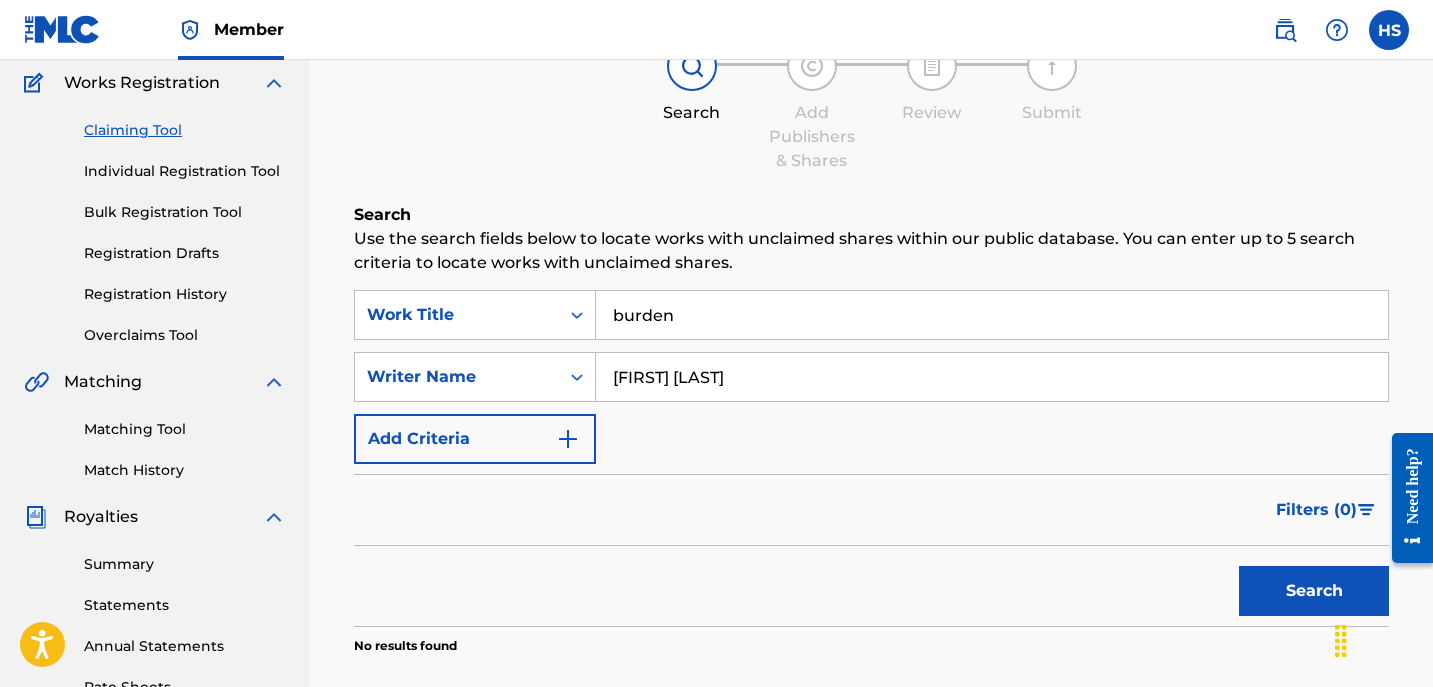 click on "Search" at bounding box center (1314, 591) 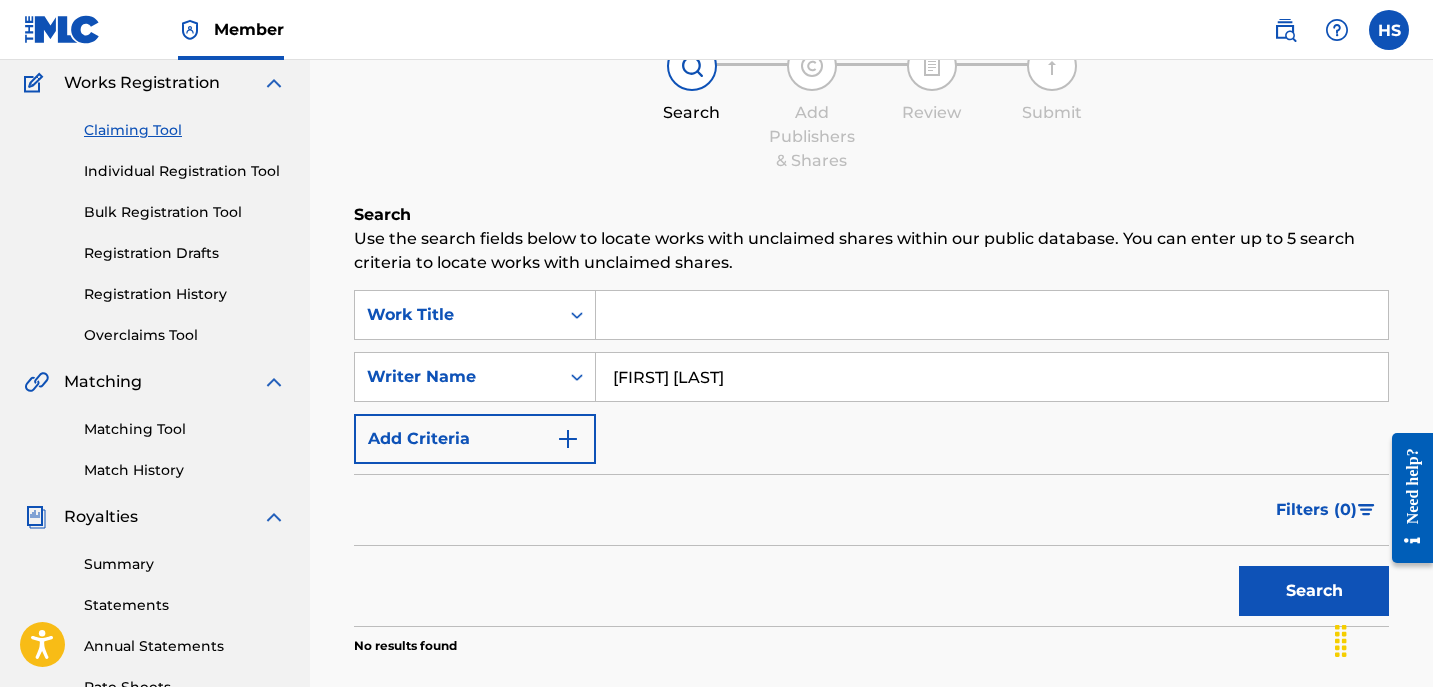type 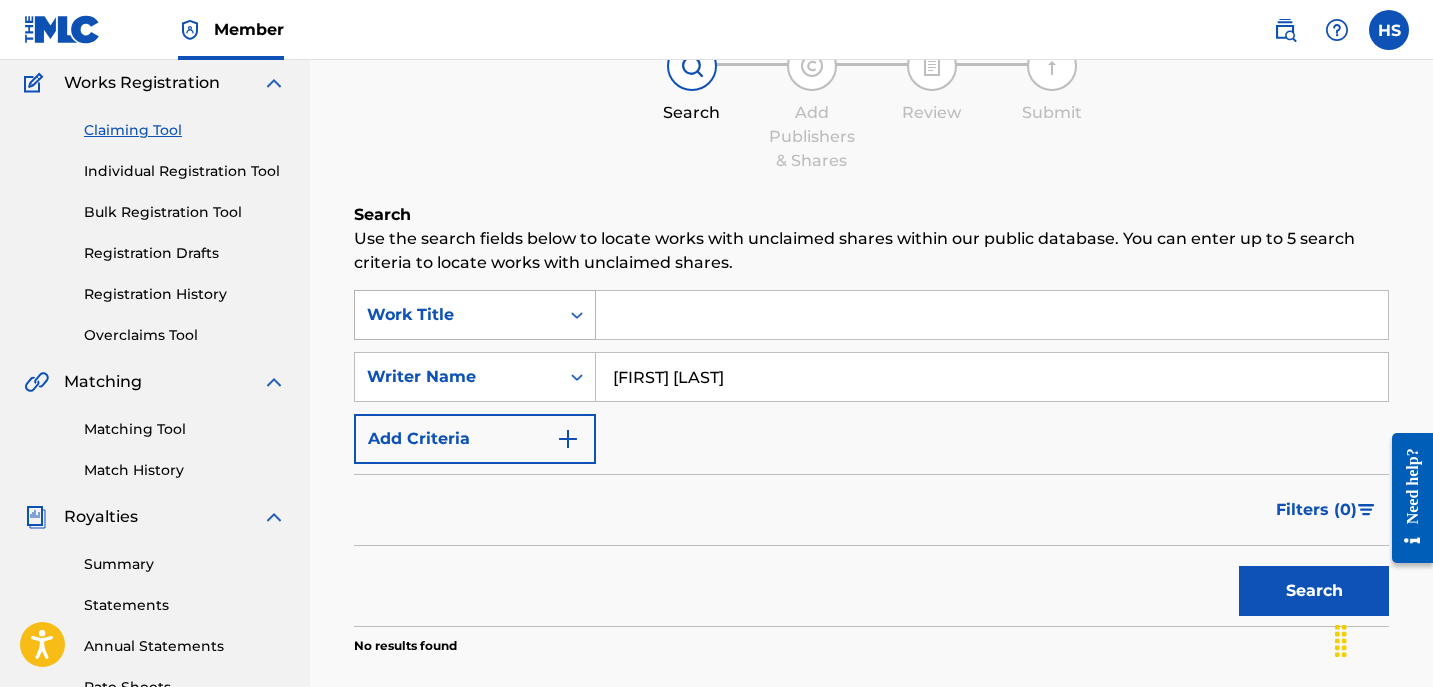 click on "Work Title" at bounding box center [475, 315] 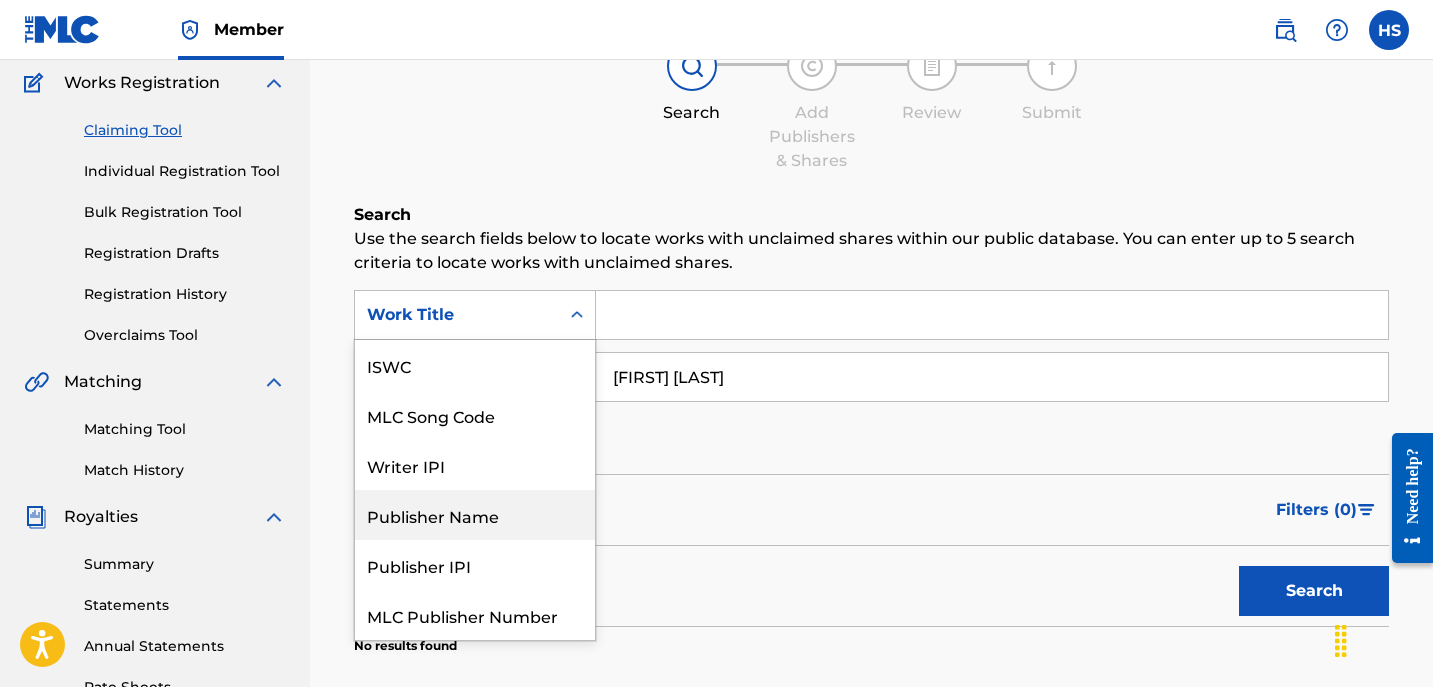 scroll, scrollTop: 0, scrollLeft: 0, axis: both 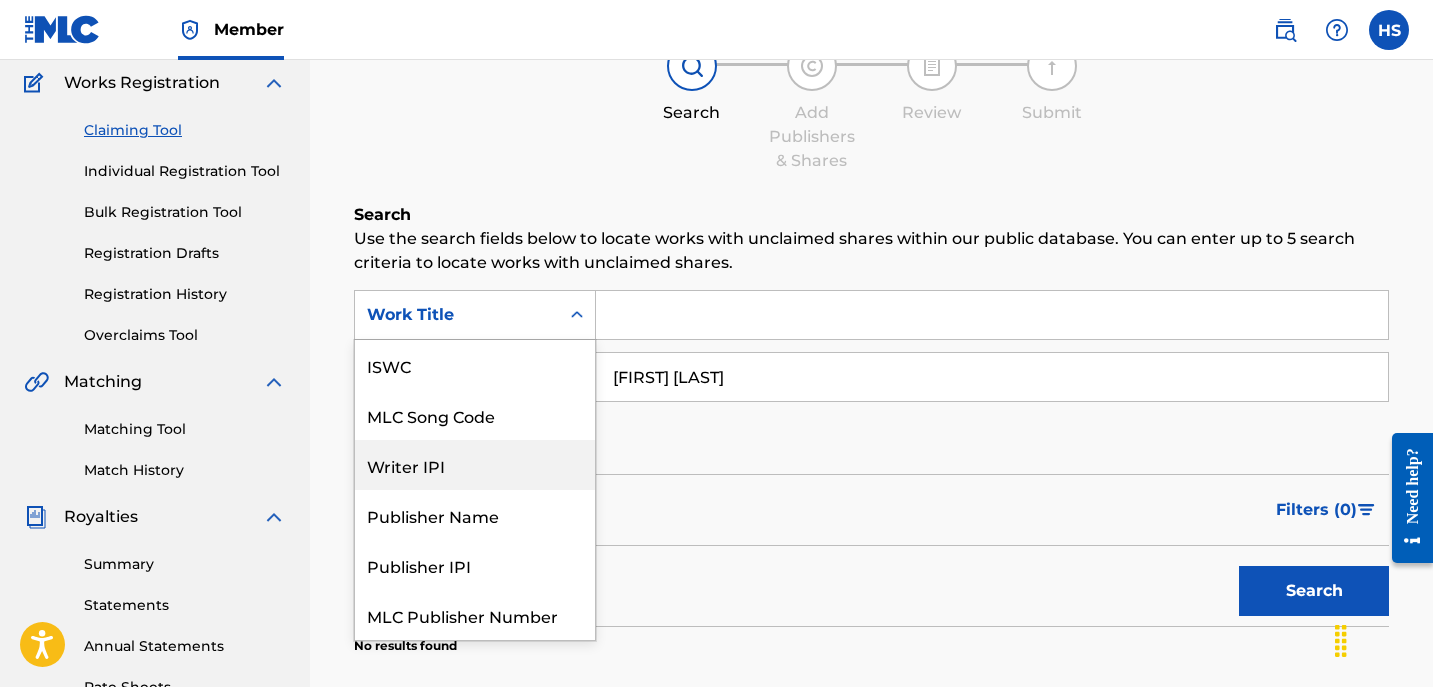 click on "Writer IPI" at bounding box center [475, 465] 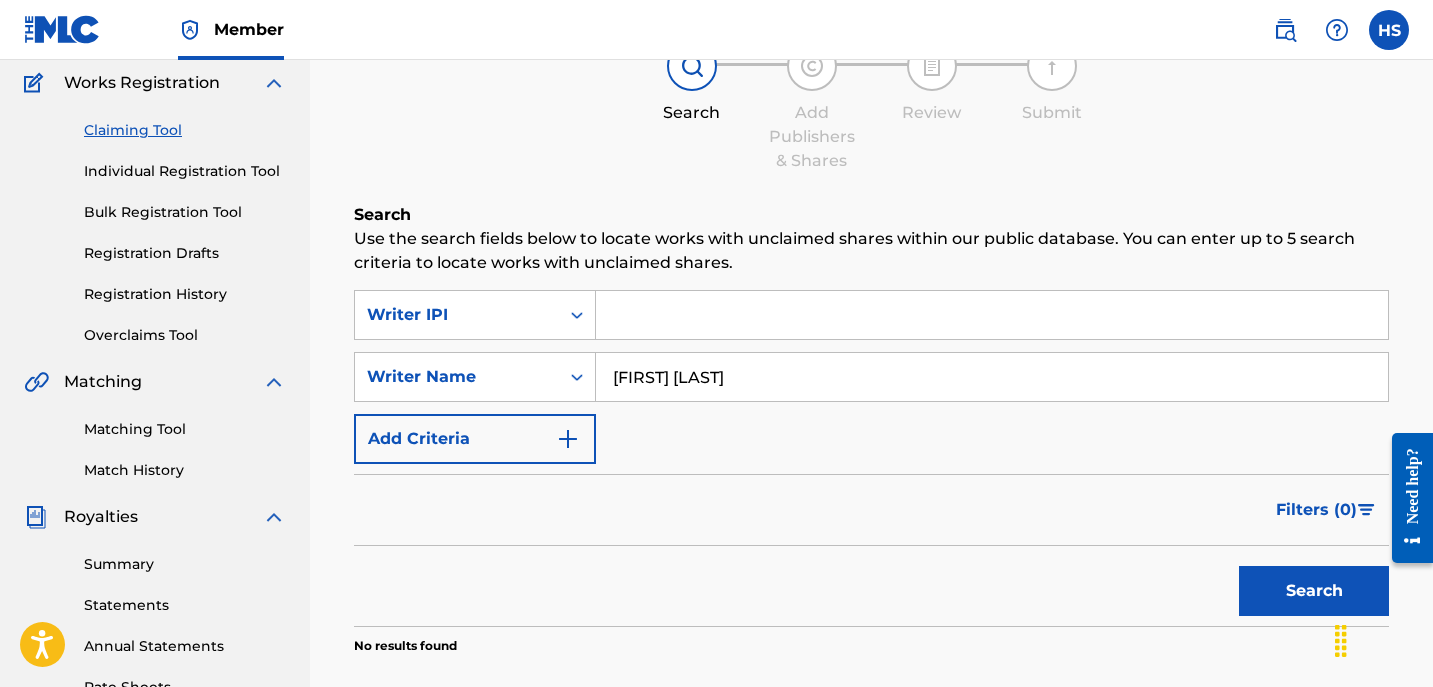 click on "[FIRST] [LAST]" at bounding box center [992, 377] 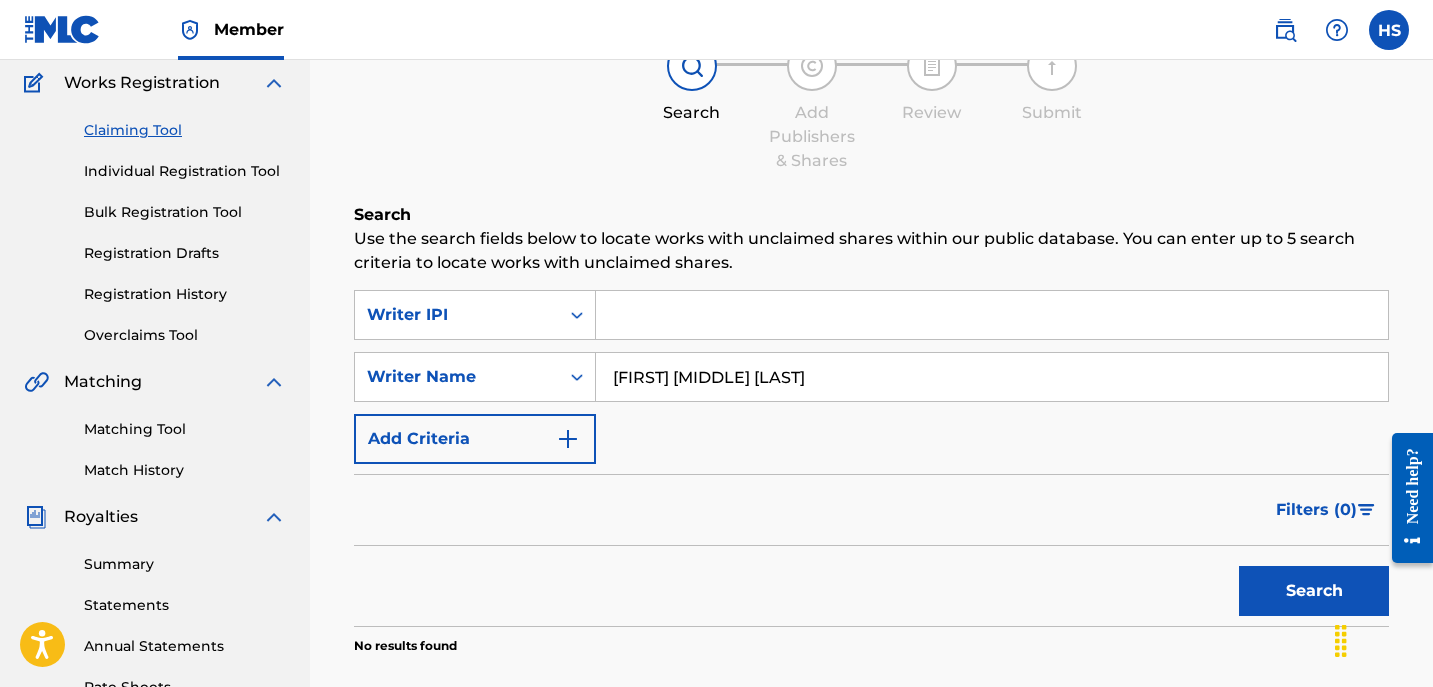 type on "[FIRST] [MIDDLE] [LAST]" 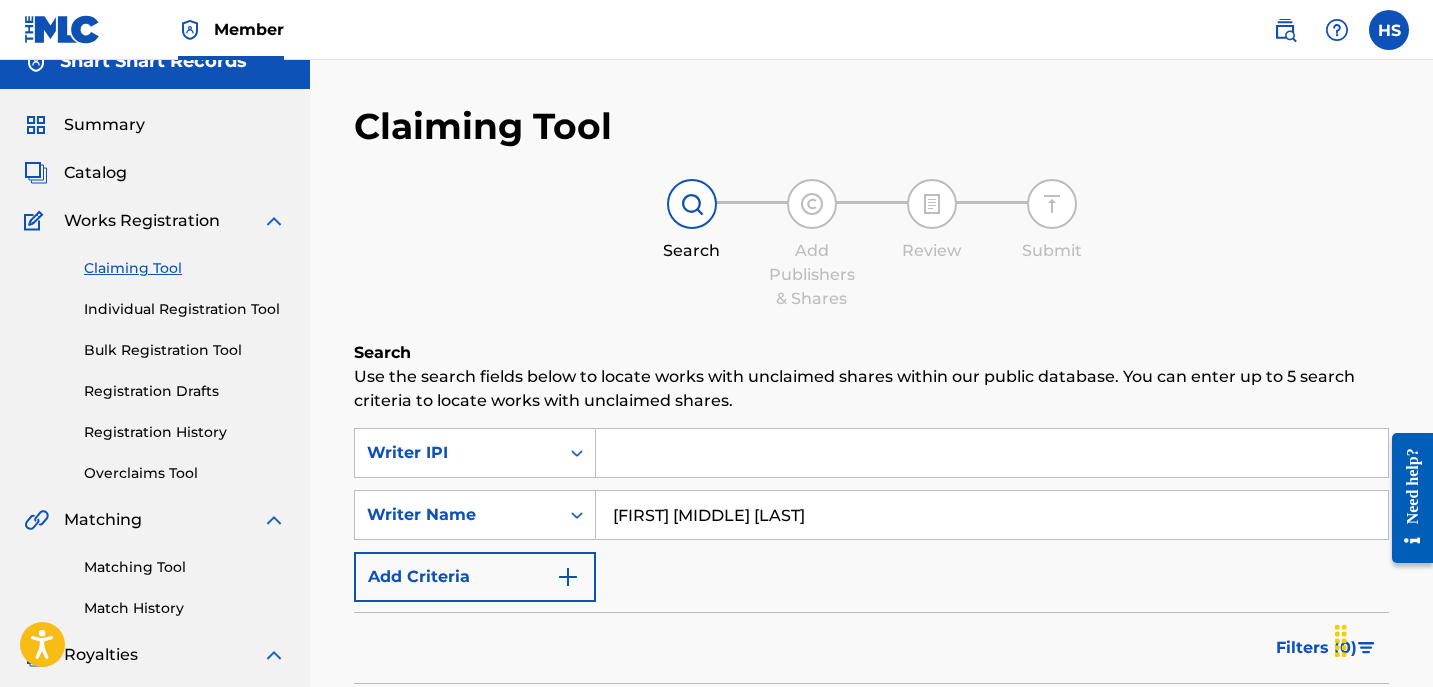 scroll, scrollTop: 26, scrollLeft: 0, axis: vertical 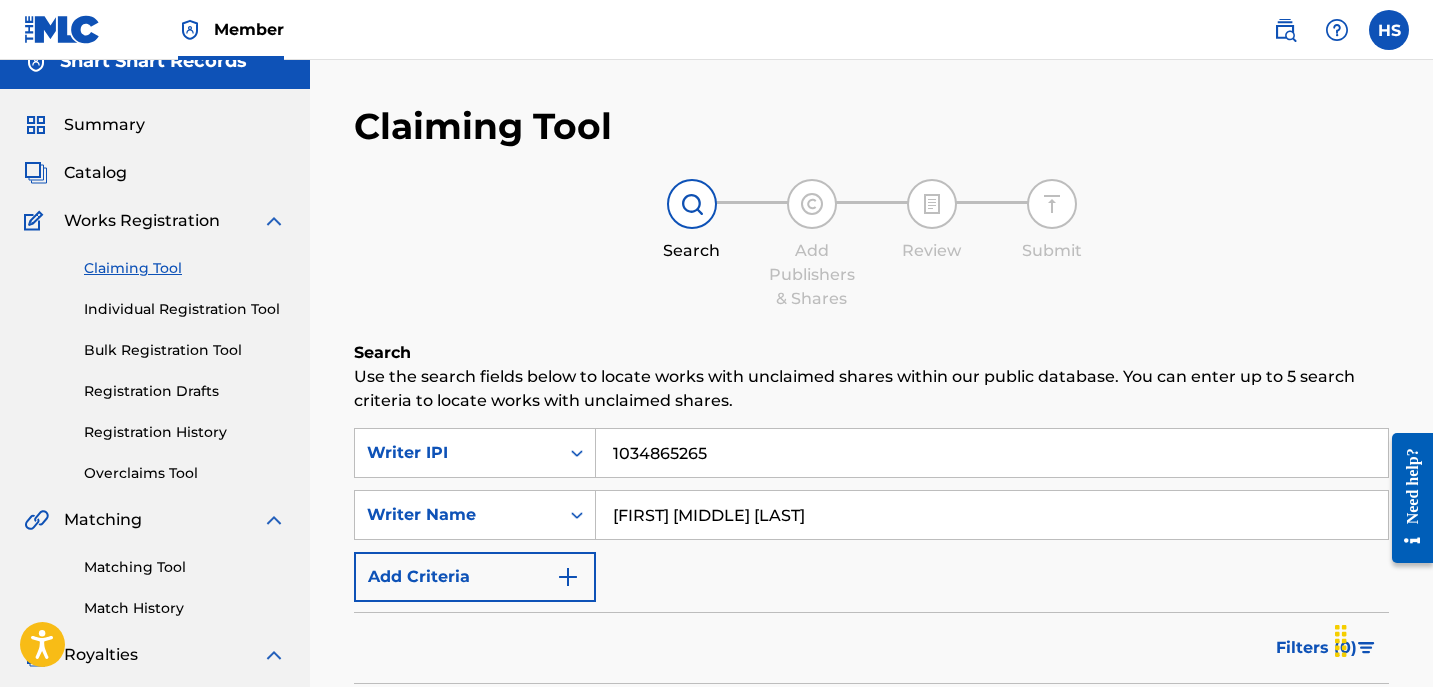 type on "1034865265" 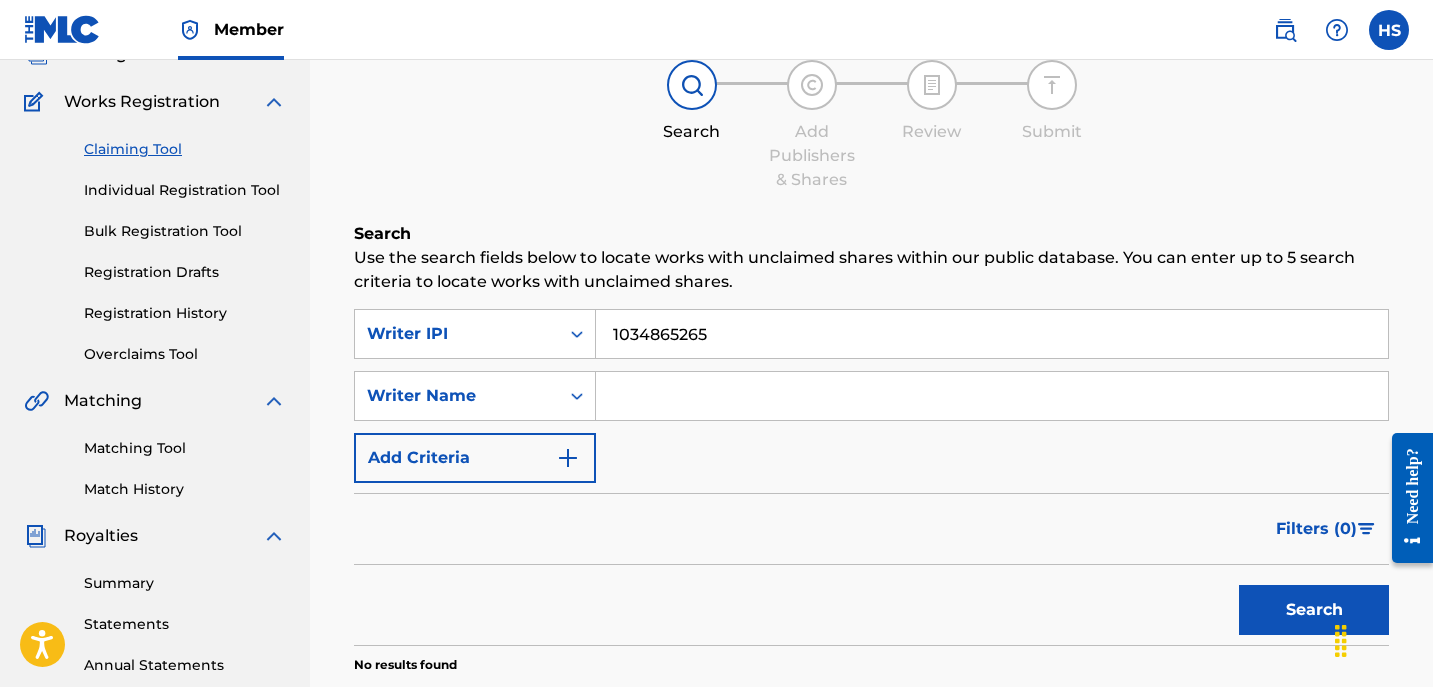 scroll, scrollTop: 188, scrollLeft: 0, axis: vertical 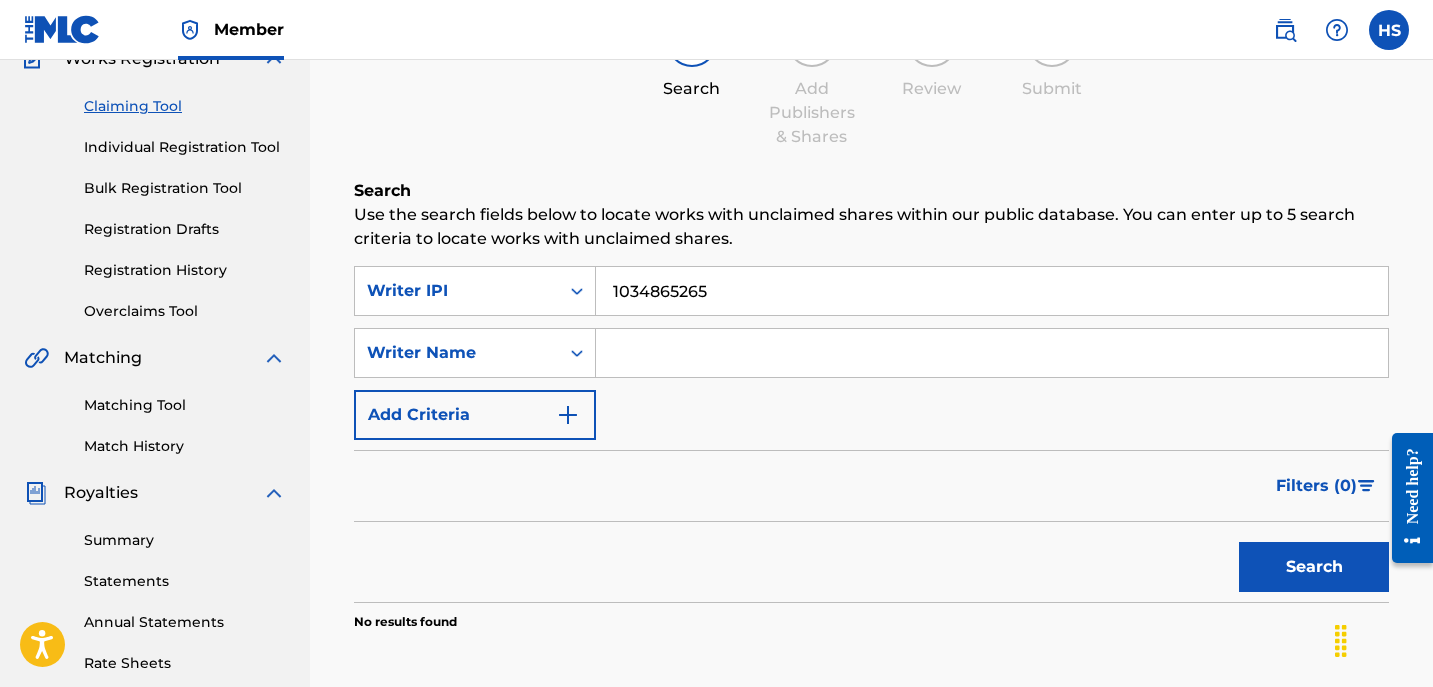 type 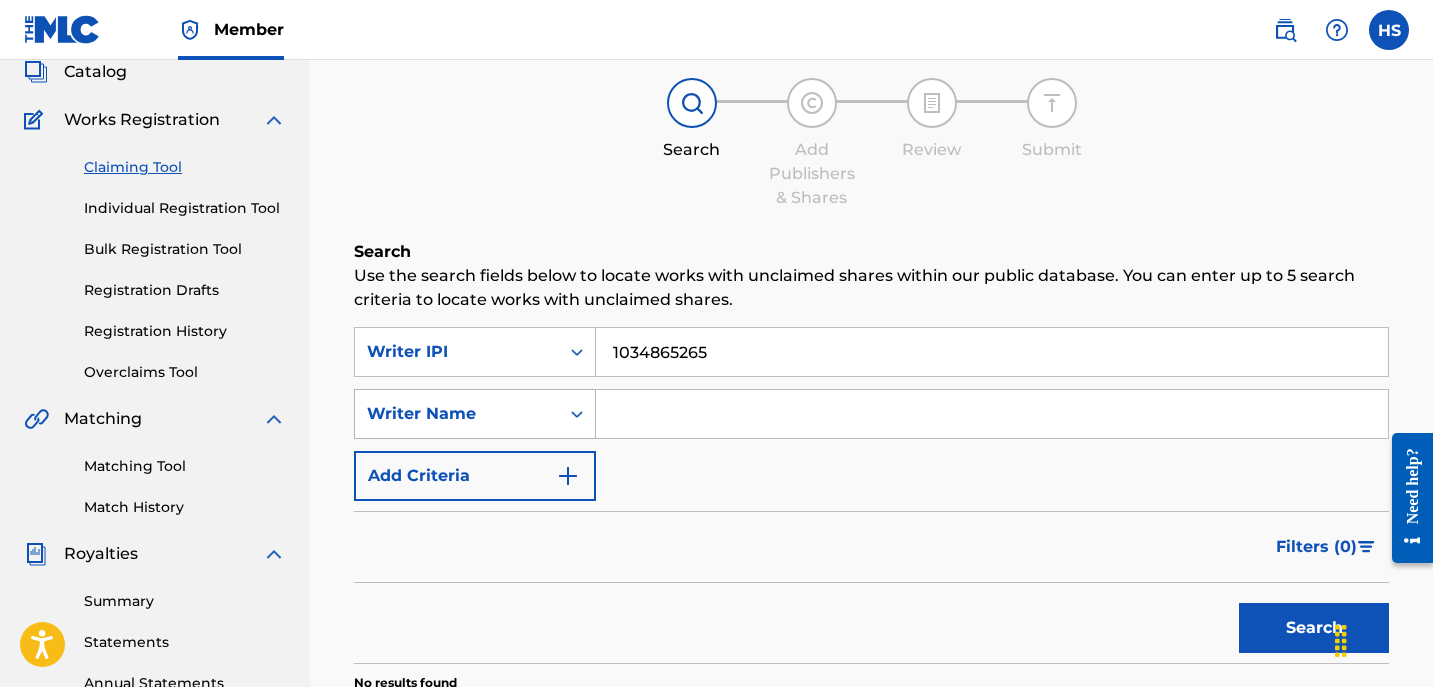 scroll, scrollTop: 109, scrollLeft: 0, axis: vertical 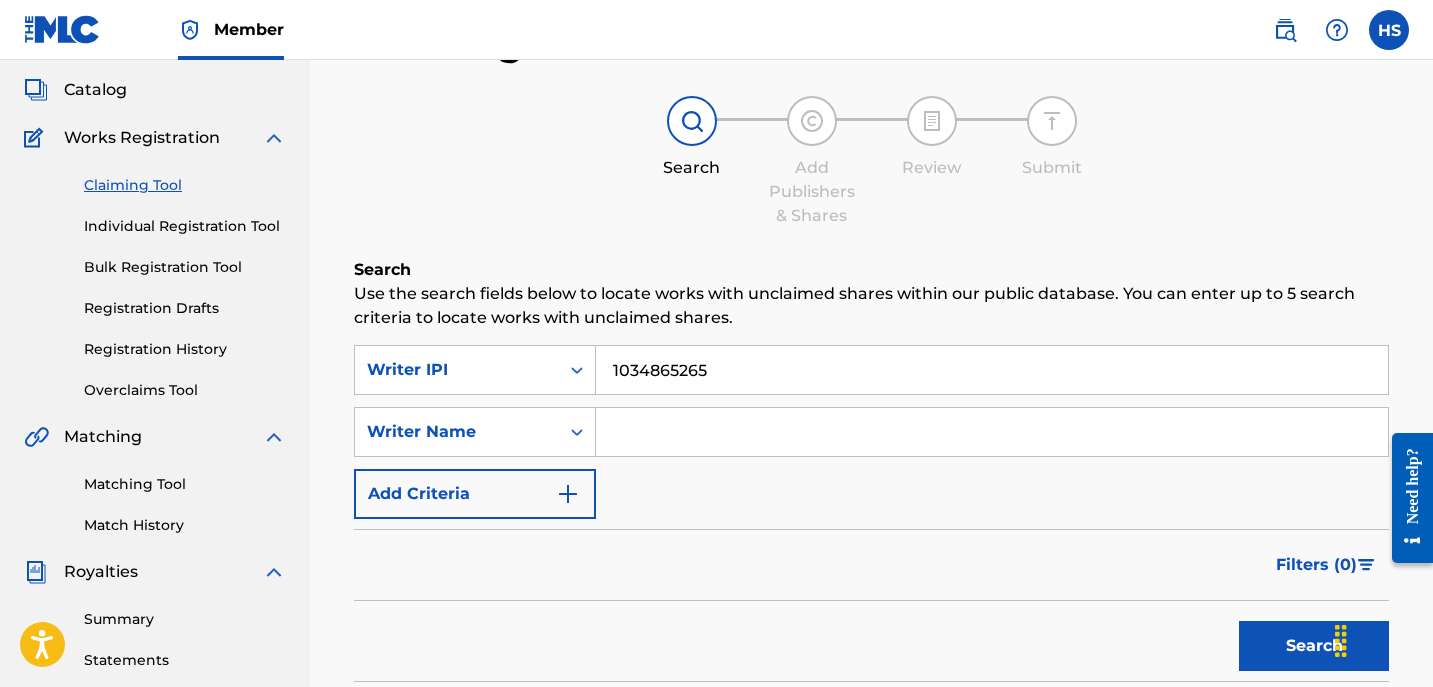 click at bounding box center (812, 121) 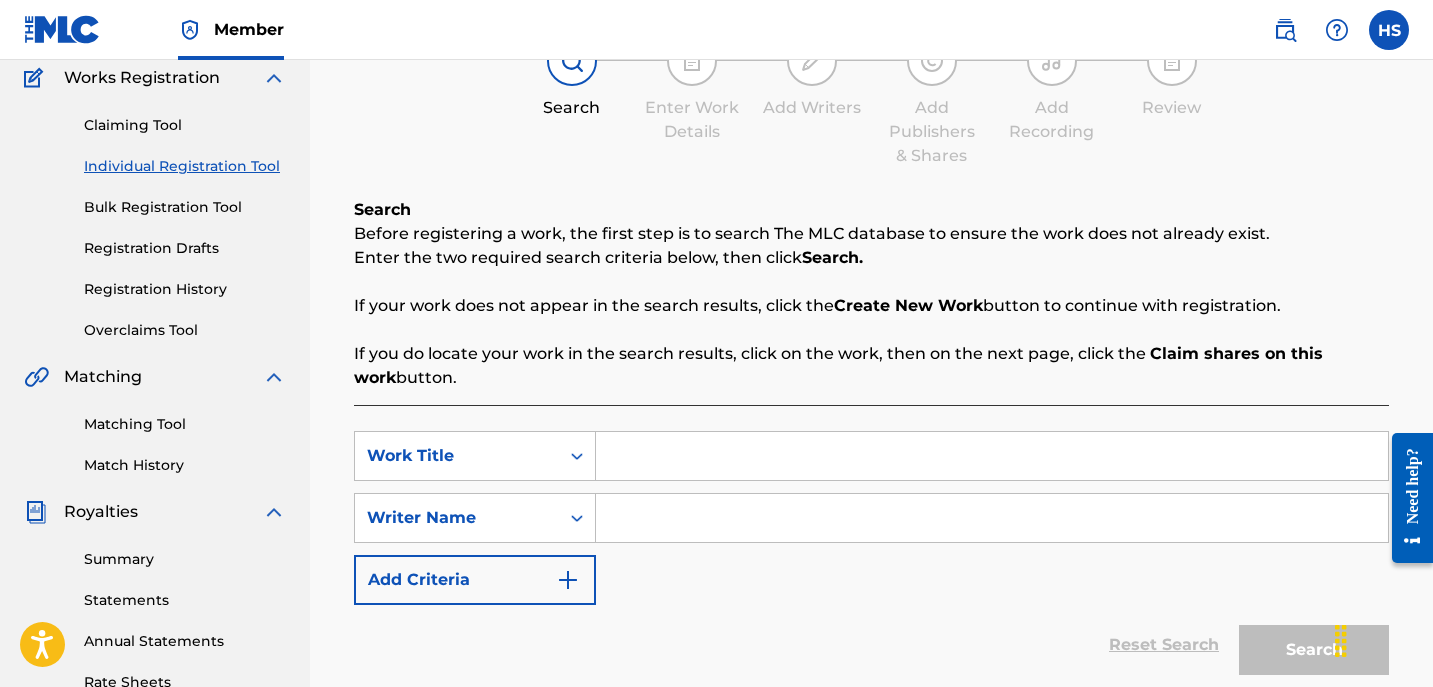 scroll, scrollTop: 176, scrollLeft: 0, axis: vertical 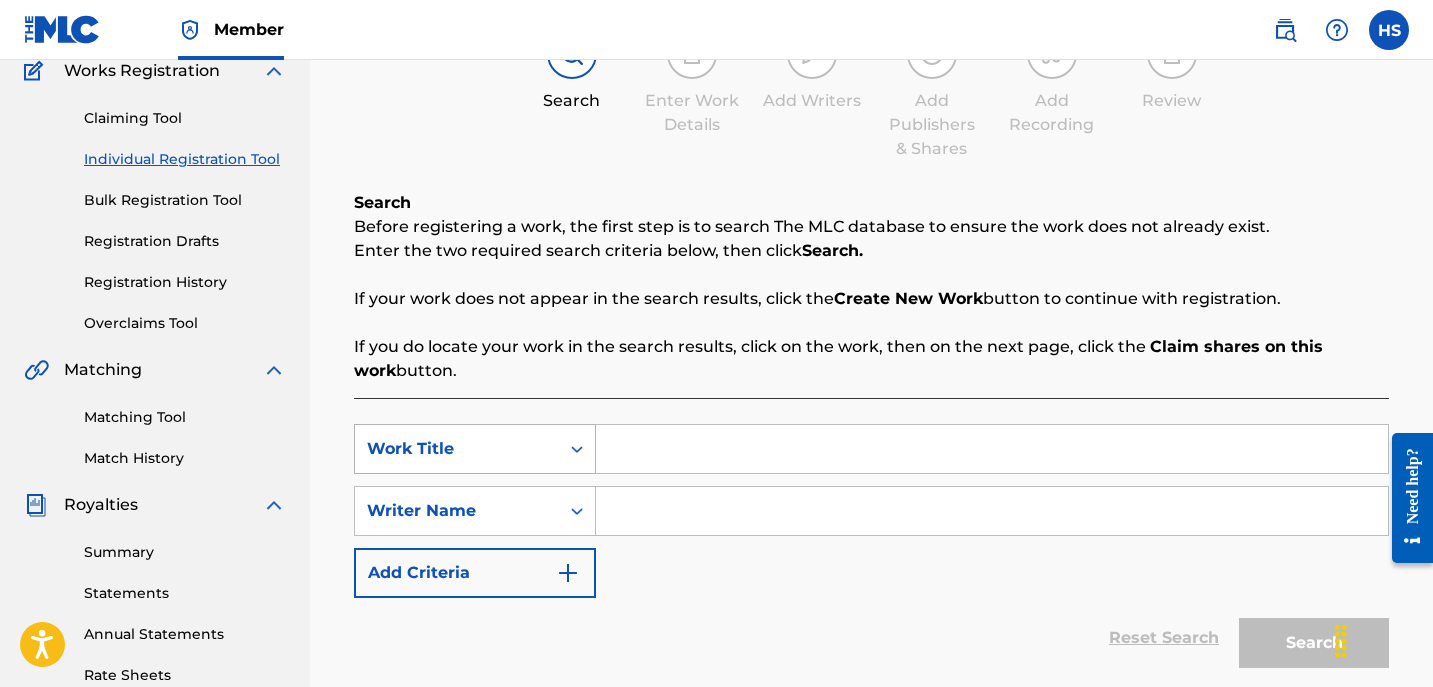click on "Work Title" at bounding box center [457, 449] 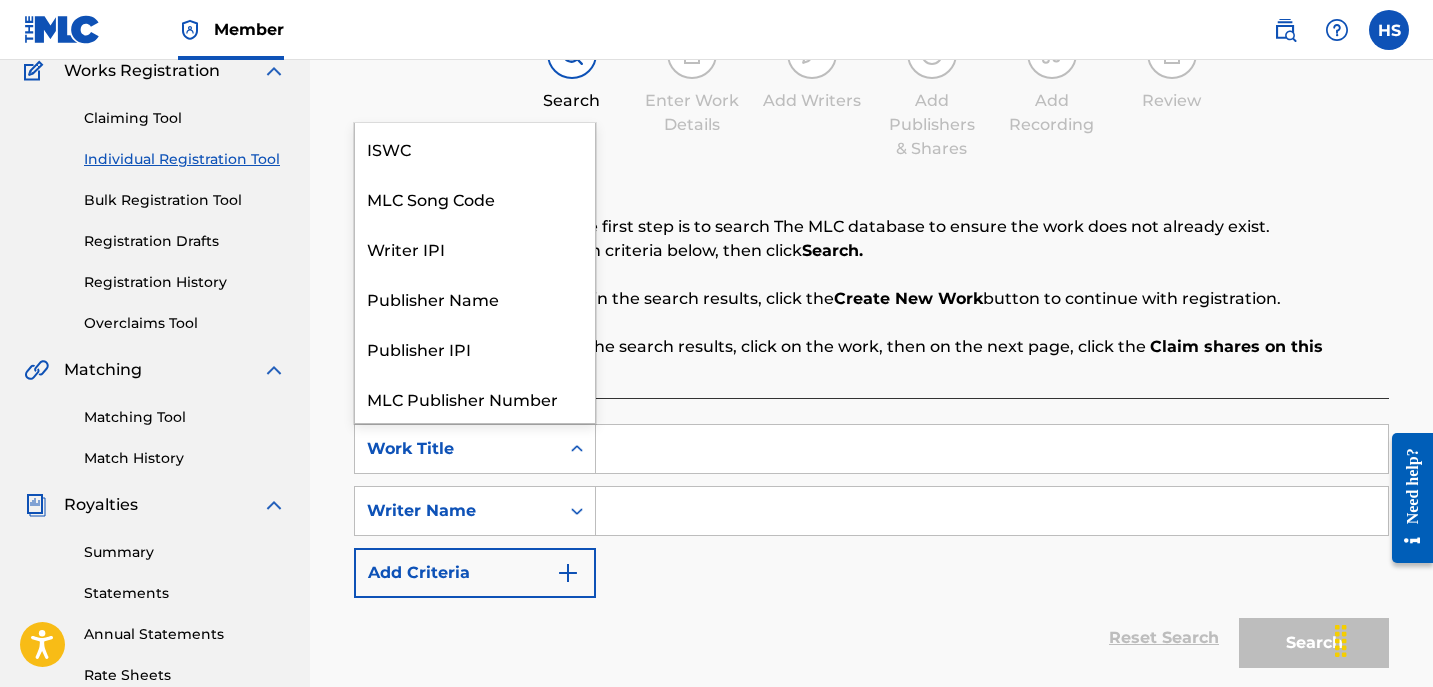 scroll, scrollTop: 50, scrollLeft: 0, axis: vertical 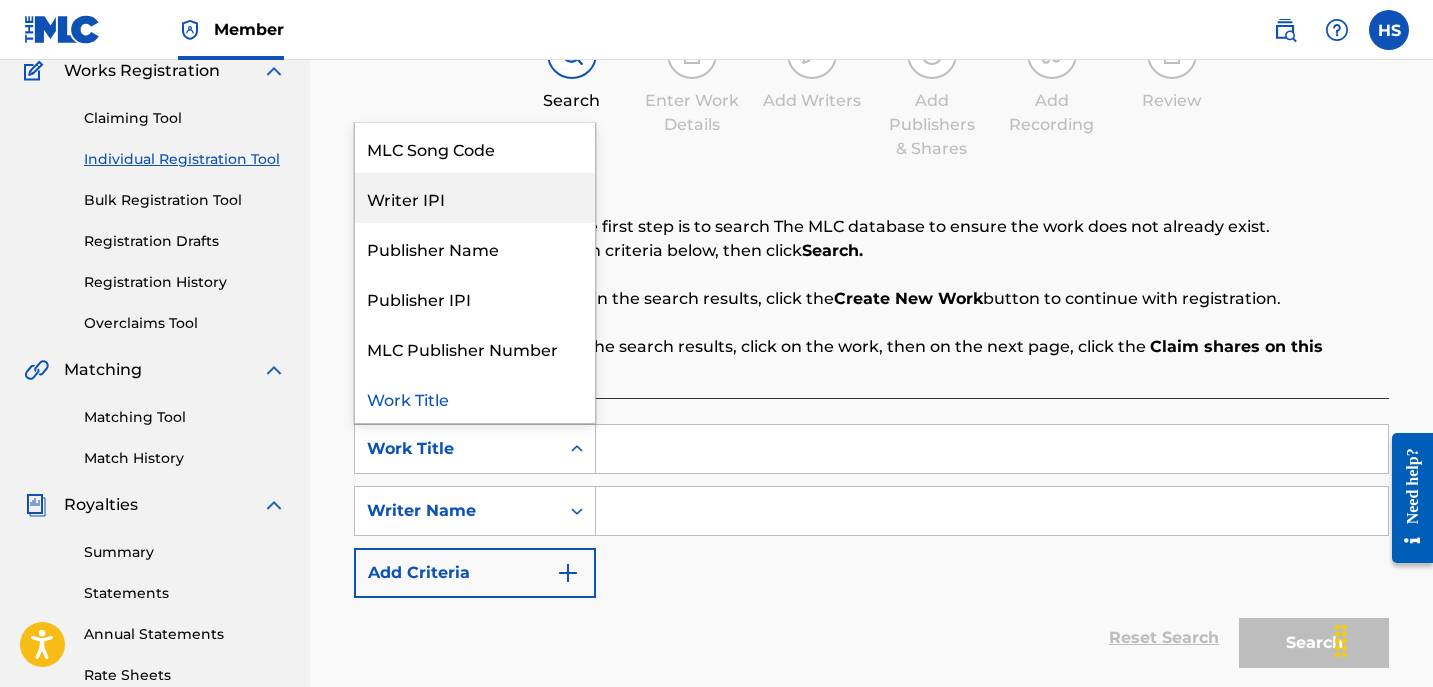 click on "Writer IPI" at bounding box center (475, 198) 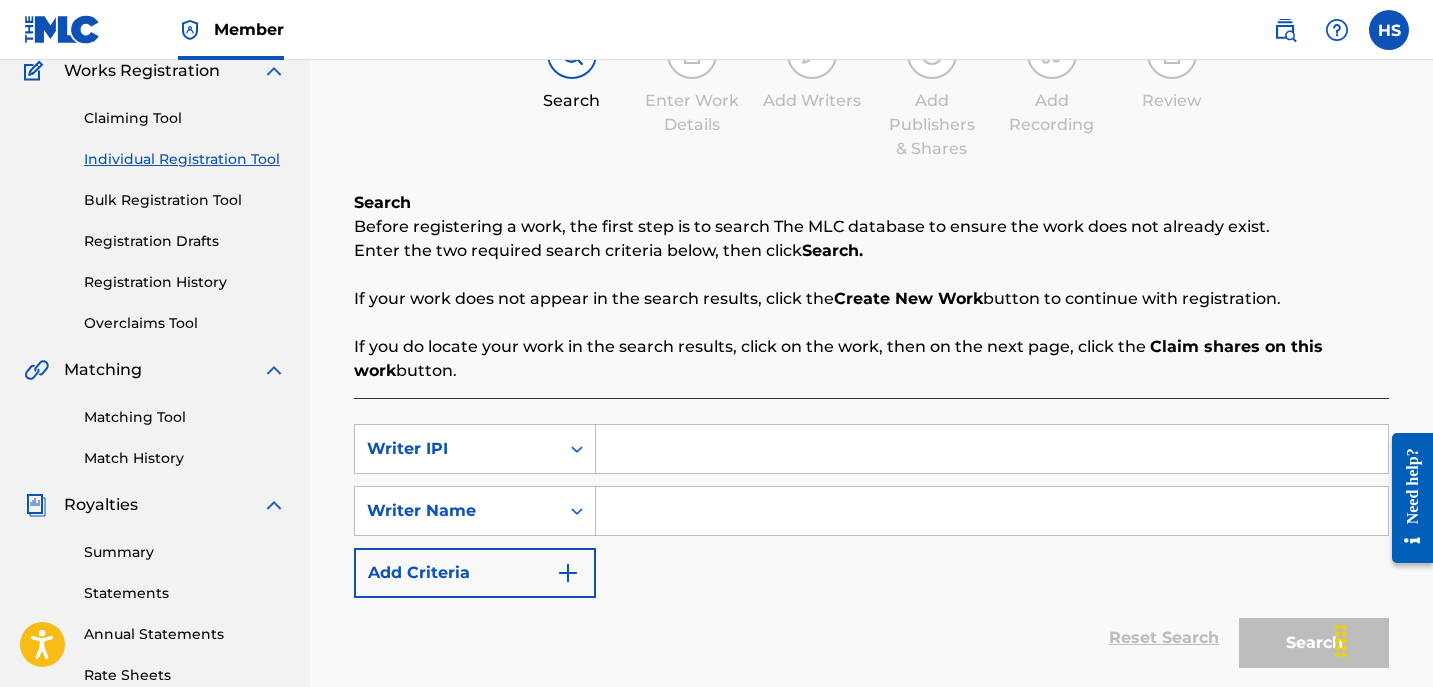 click at bounding box center (992, 449) 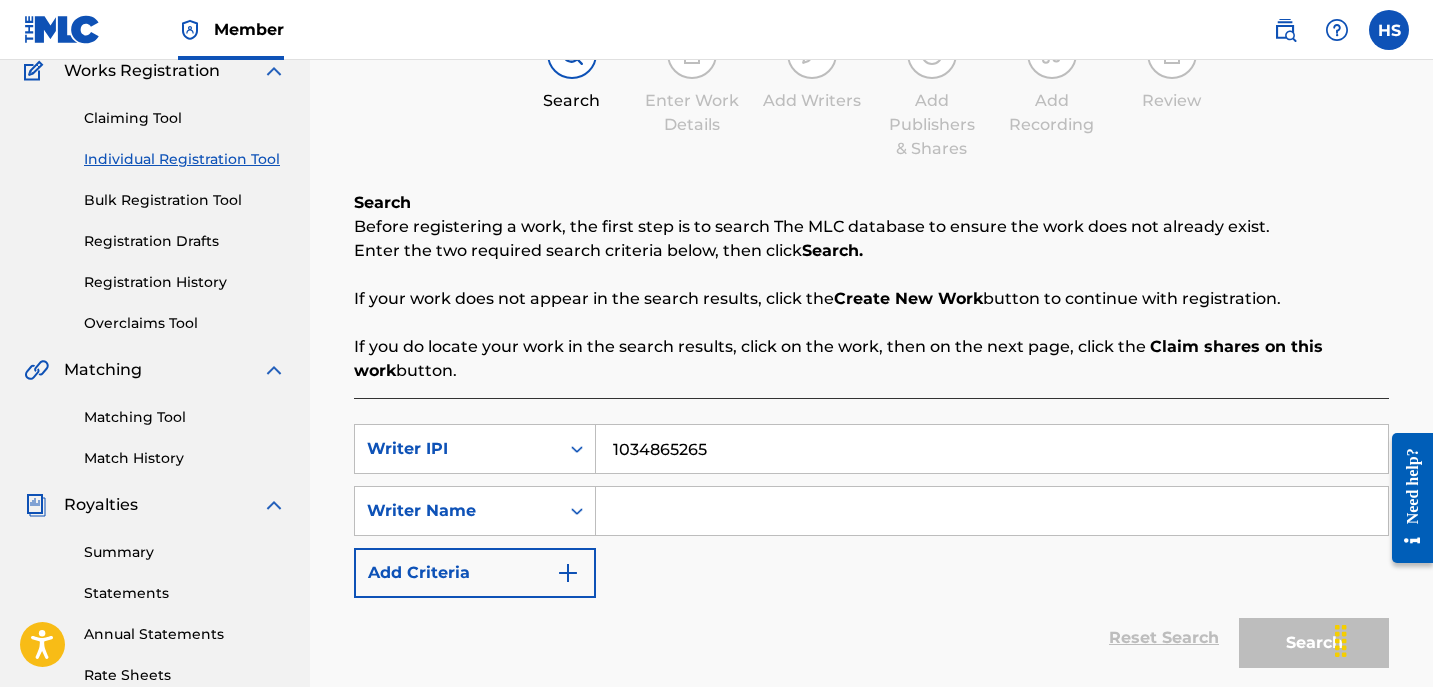 type on "1034865265" 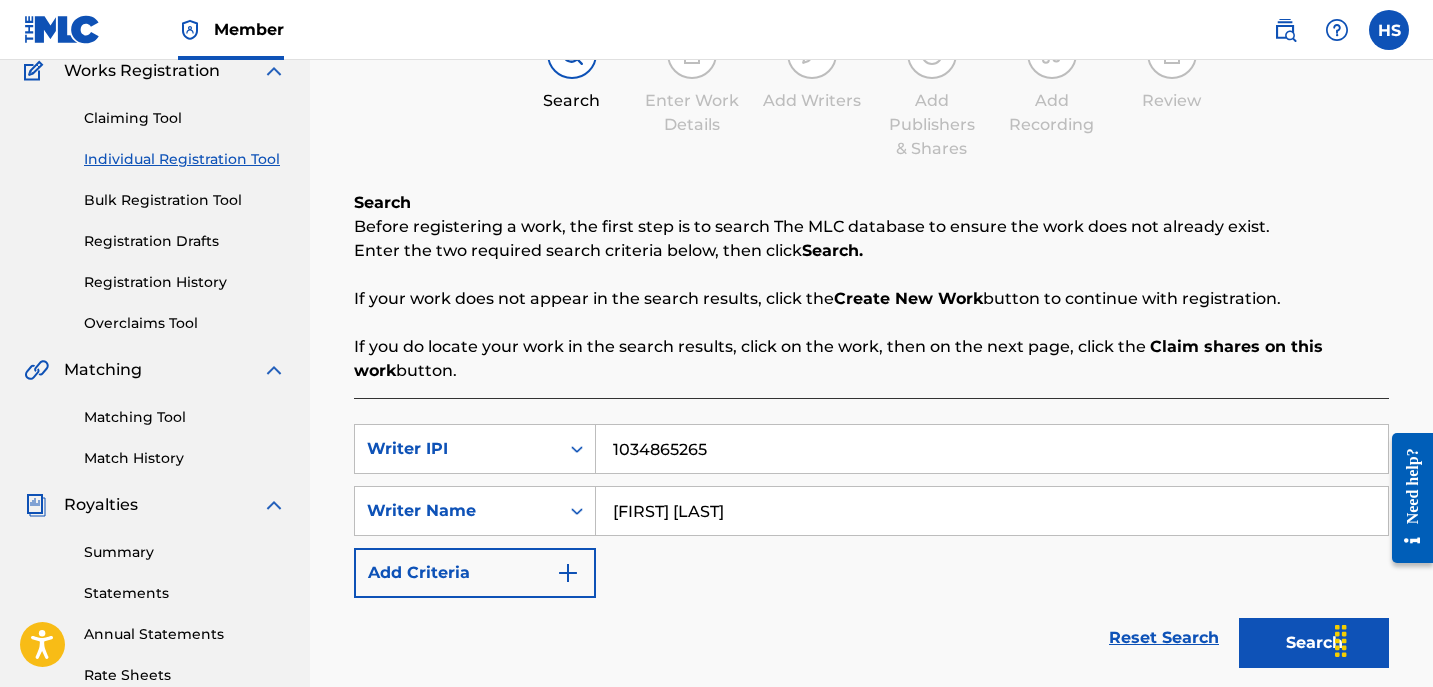 click on "Search" at bounding box center [1314, 643] 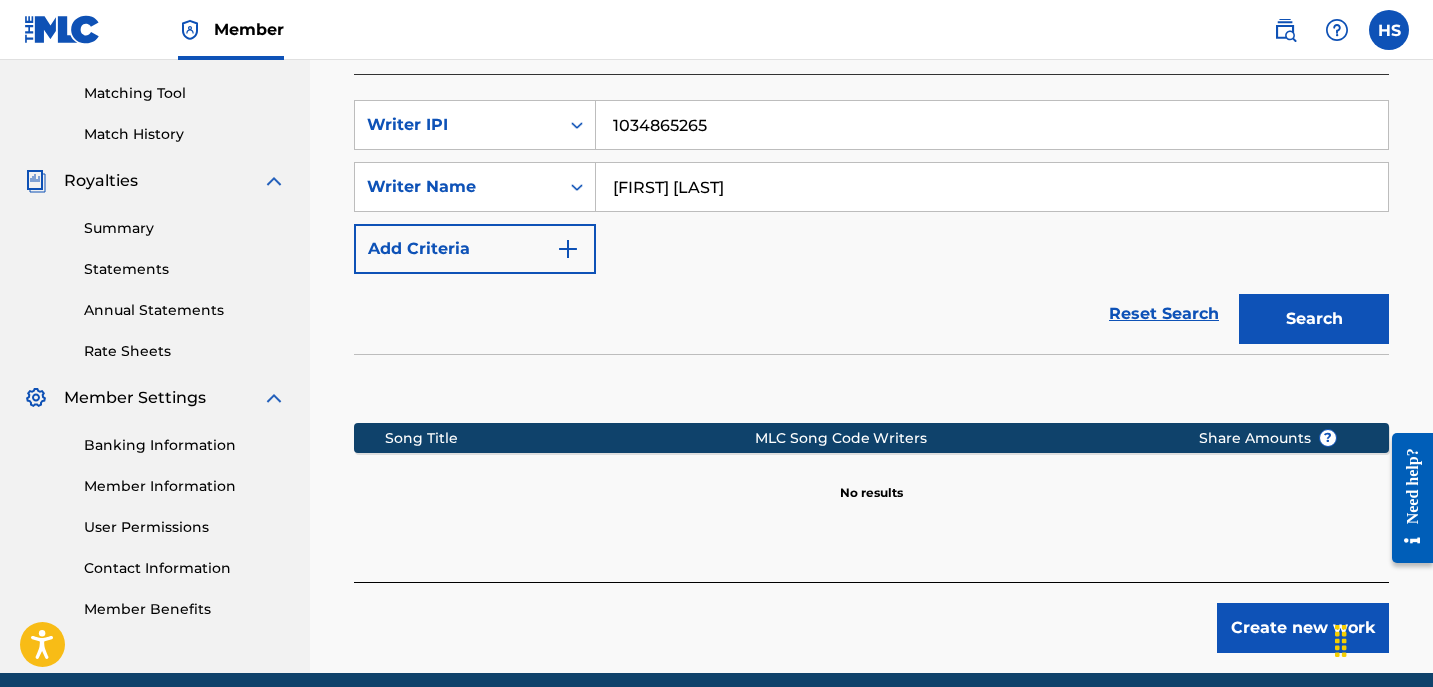 scroll, scrollTop: 521, scrollLeft: 0, axis: vertical 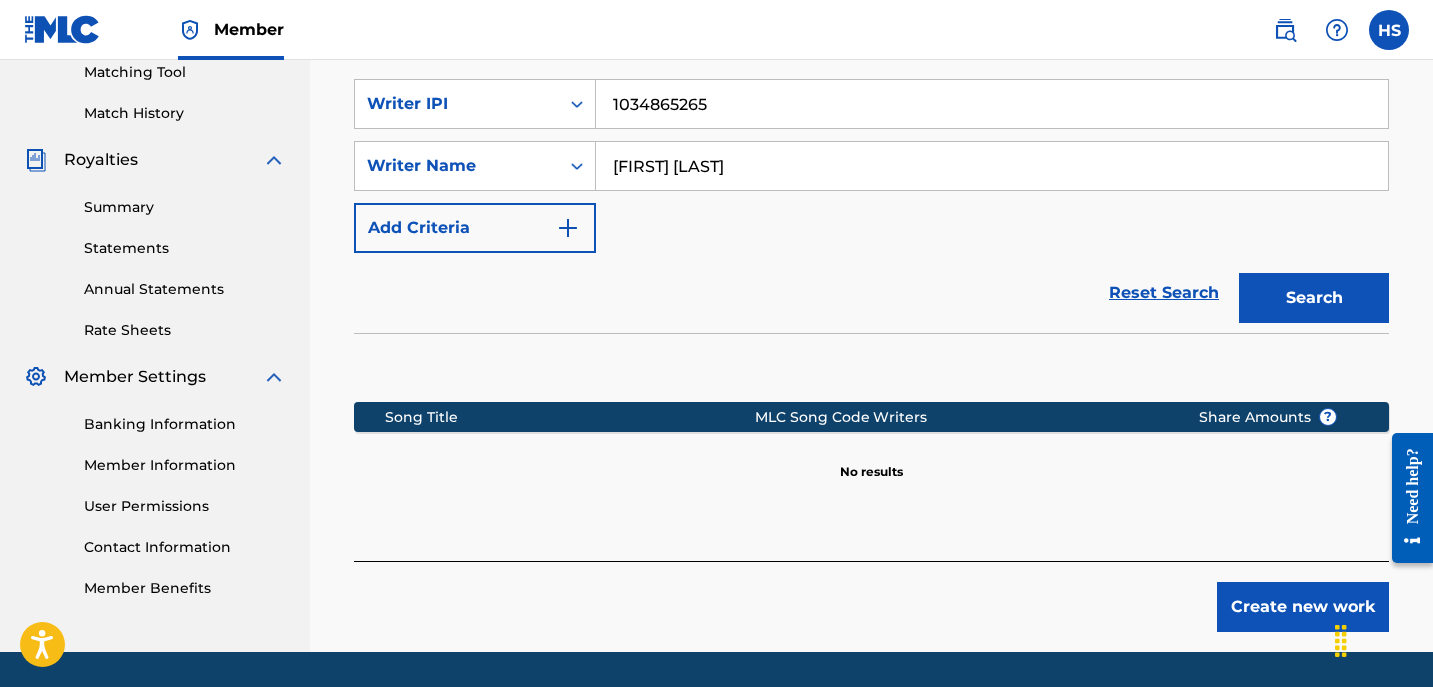 click on "[FIRST] [LAST]" at bounding box center (992, 166) 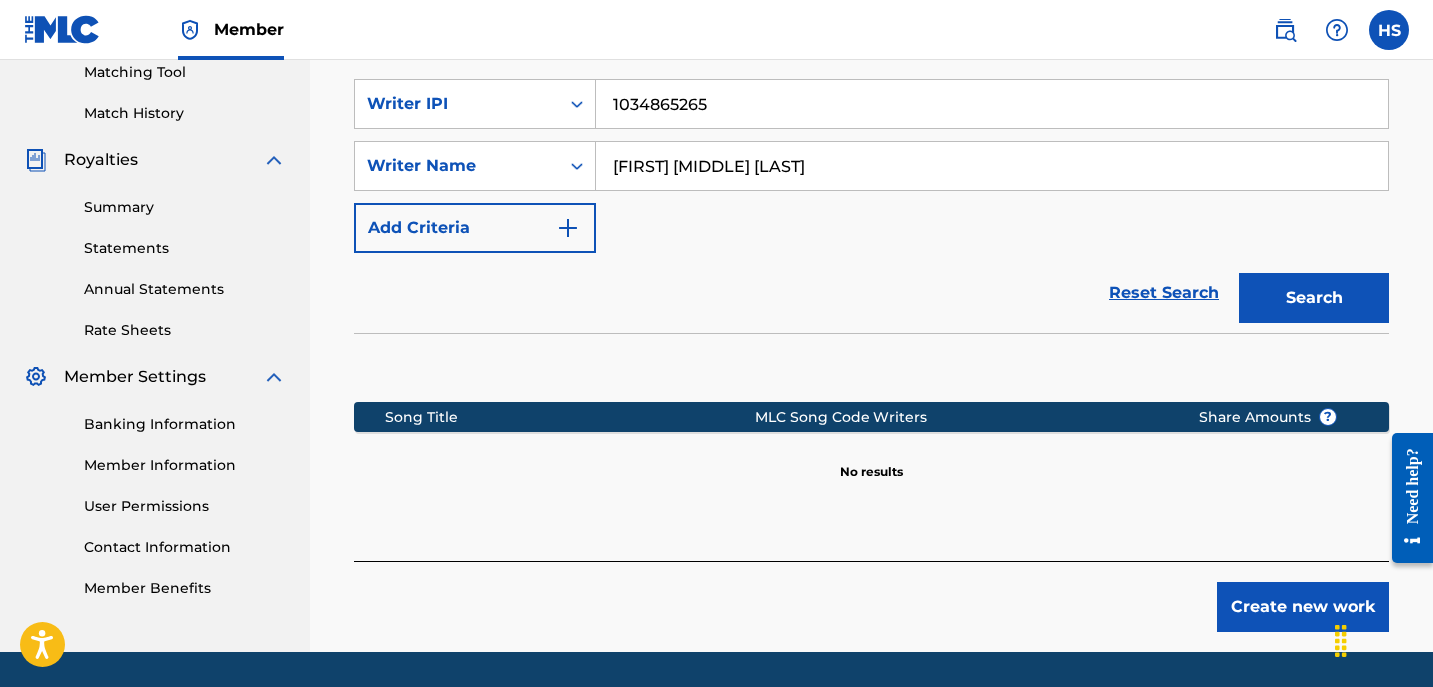 scroll, scrollTop: 519, scrollLeft: 0, axis: vertical 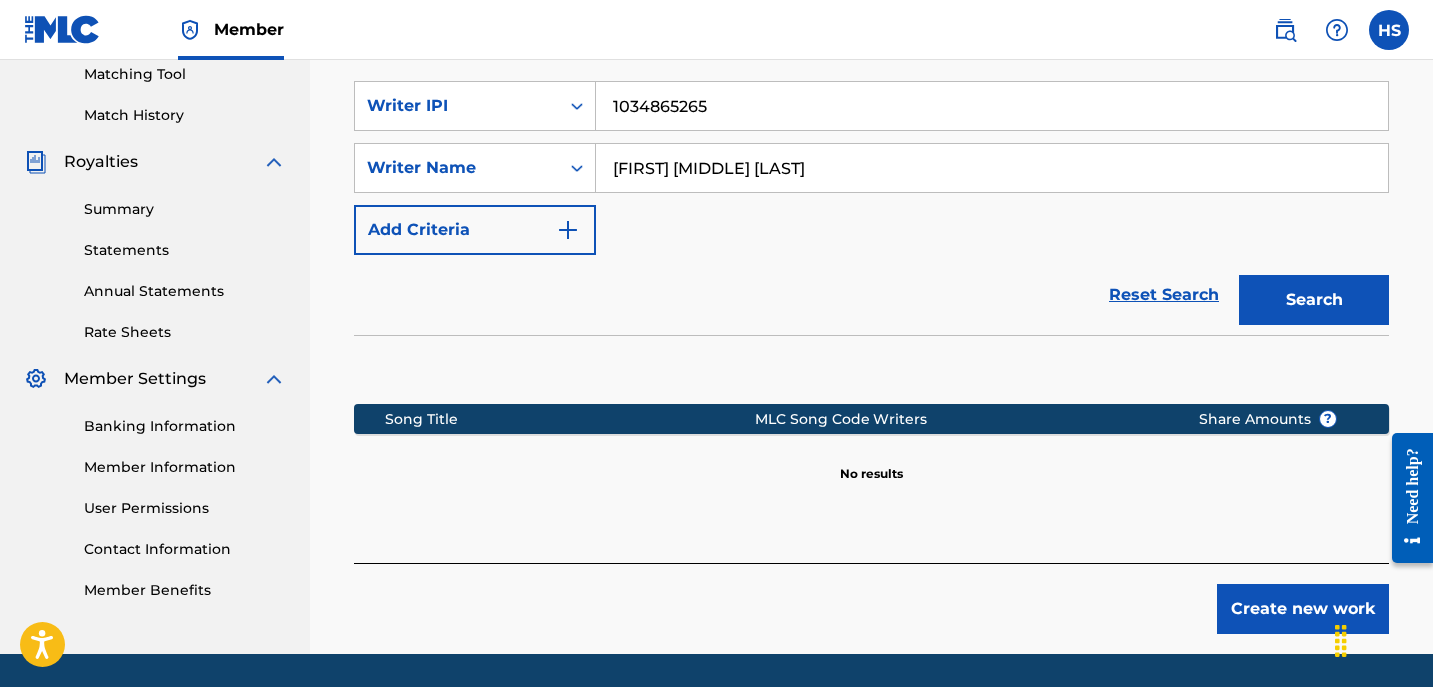 type on "[FIRST] [MIDDLE] [LAST]" 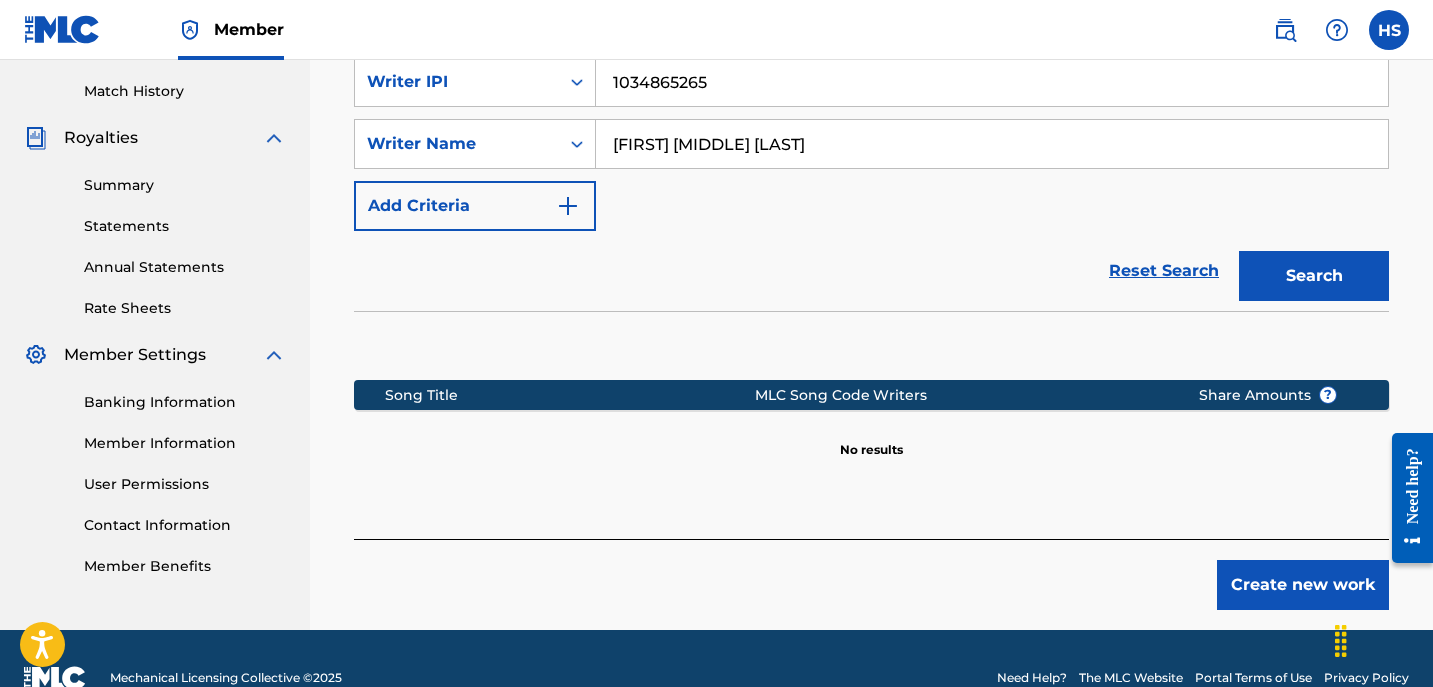 scroll, scrollTop: 559, scrollLeft: 0, axis: vertical 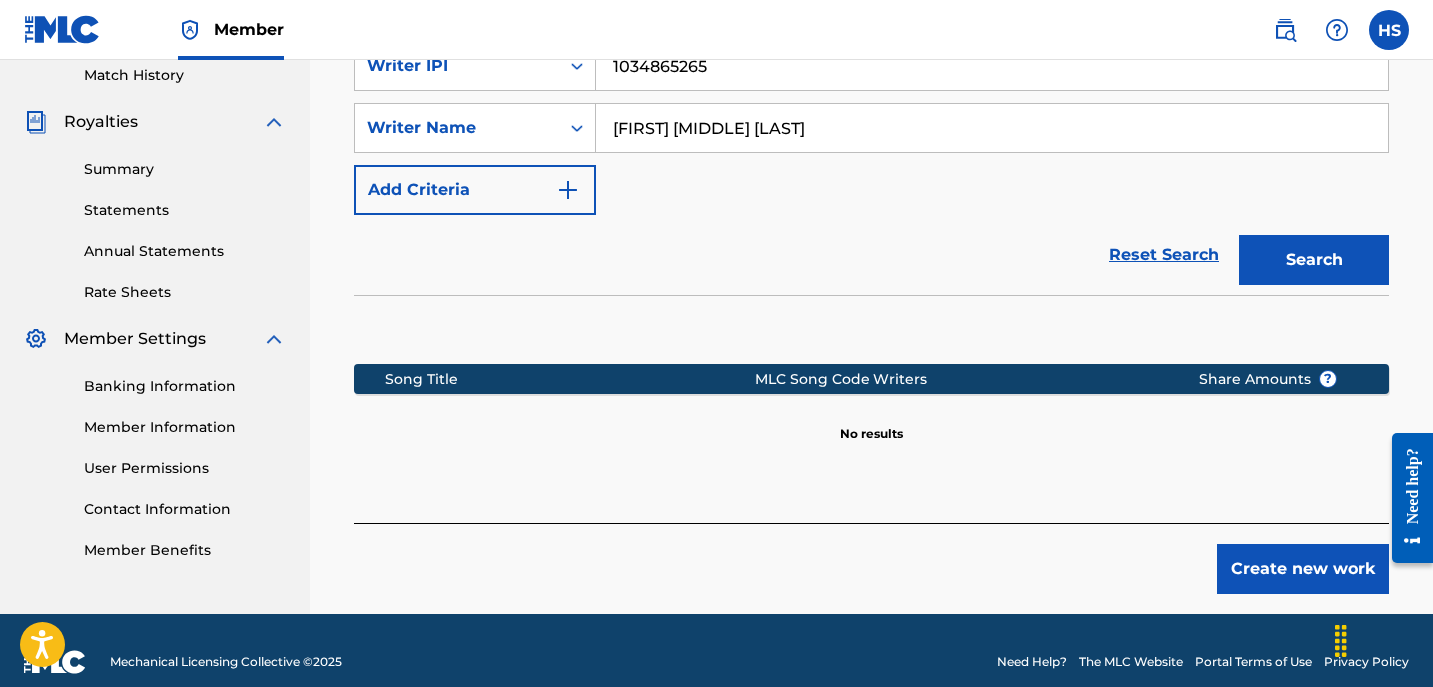 click on "Create new work" at bounding box center (1303, 569) 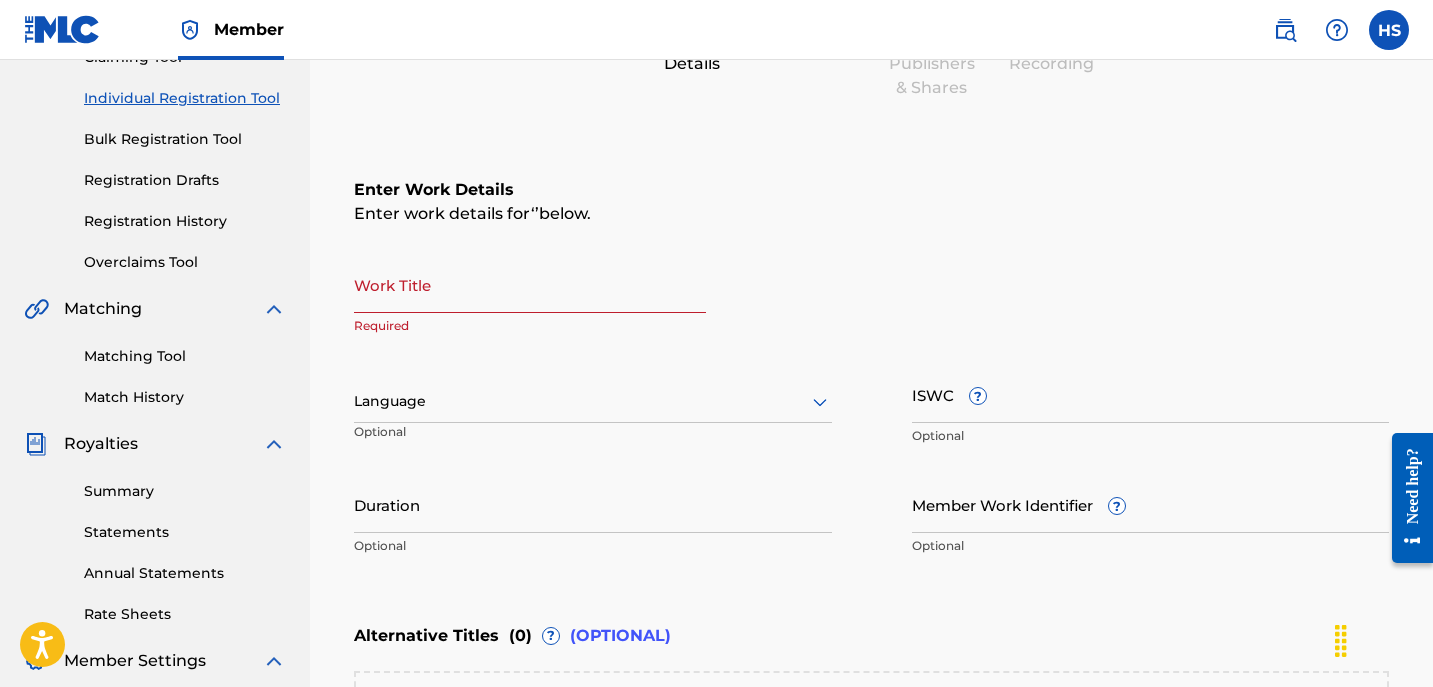 scroll, scrollTop: 237, scrollLeft: 0, axis: vertical 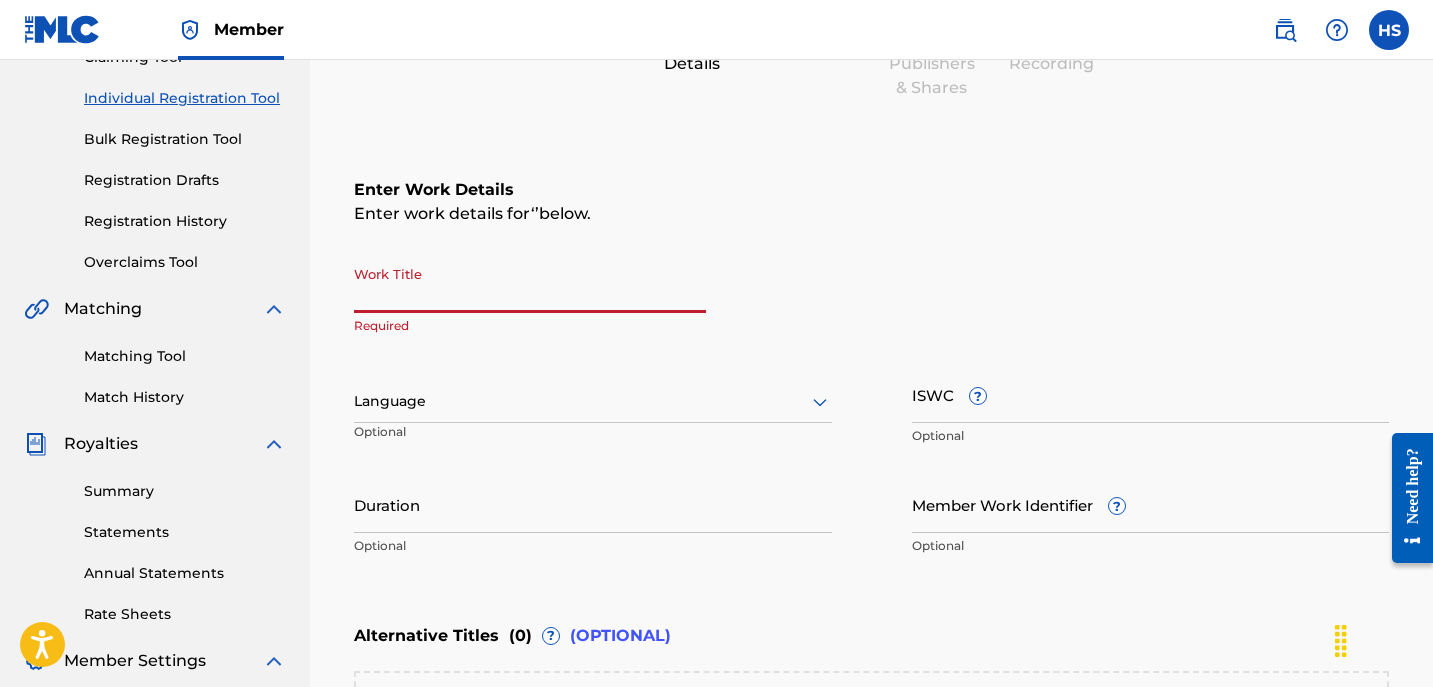 click on "Work Title" at bounding box center (530, 284) 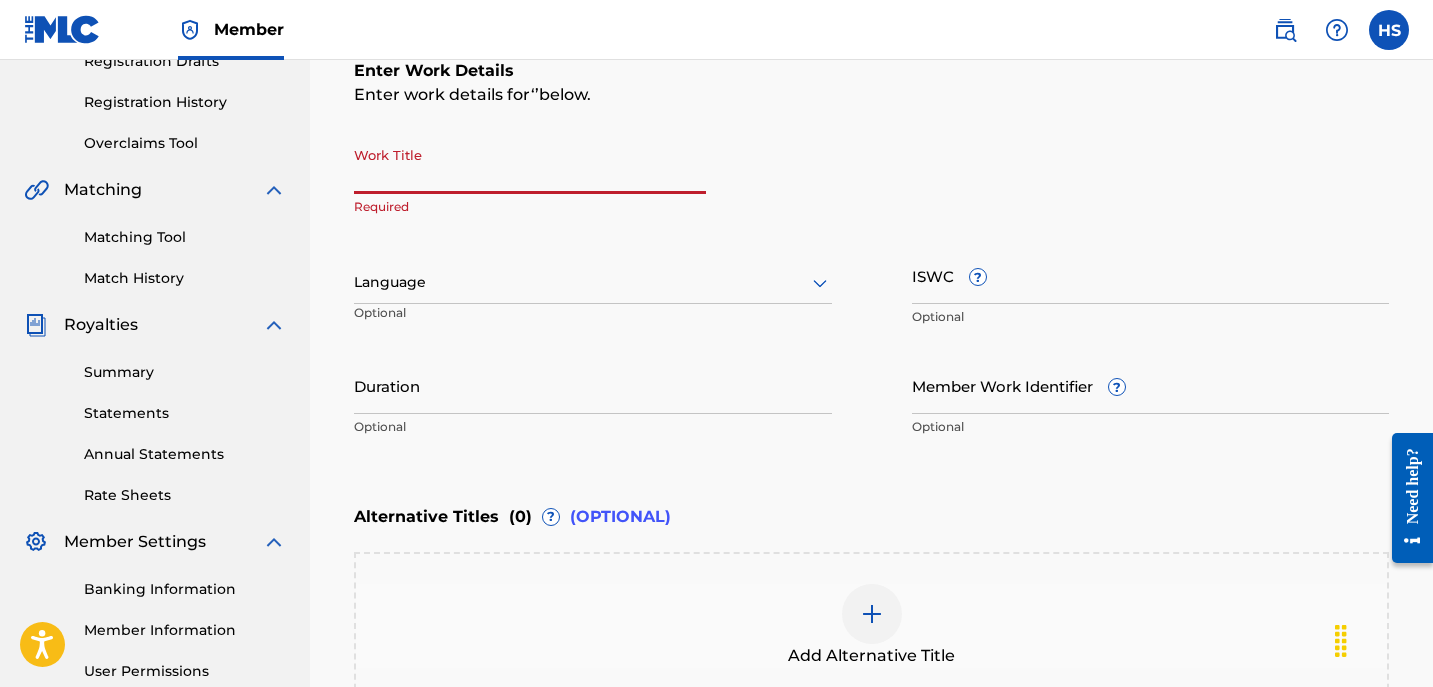 scroll, scrollTop: 150, scrollLeft: 0, axis: vertical 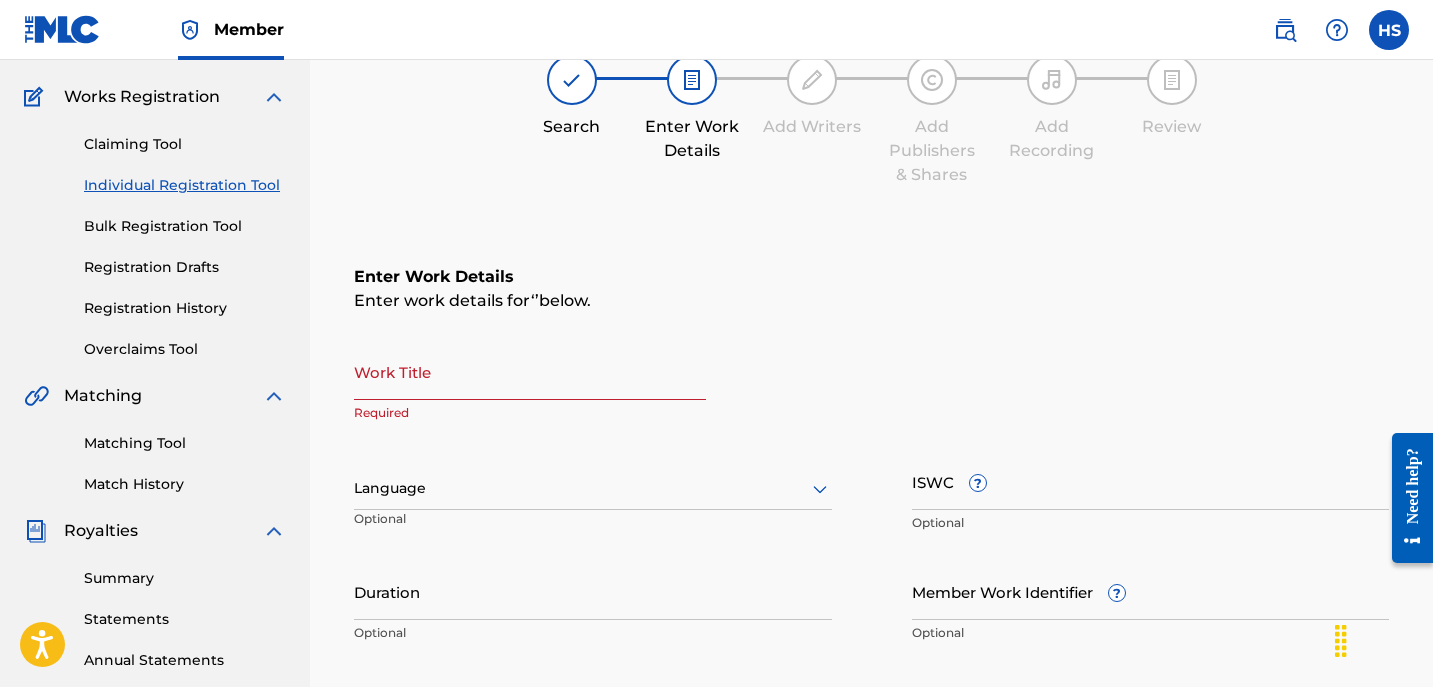 click on "Matching Tool" at bounding box center (185, 443) 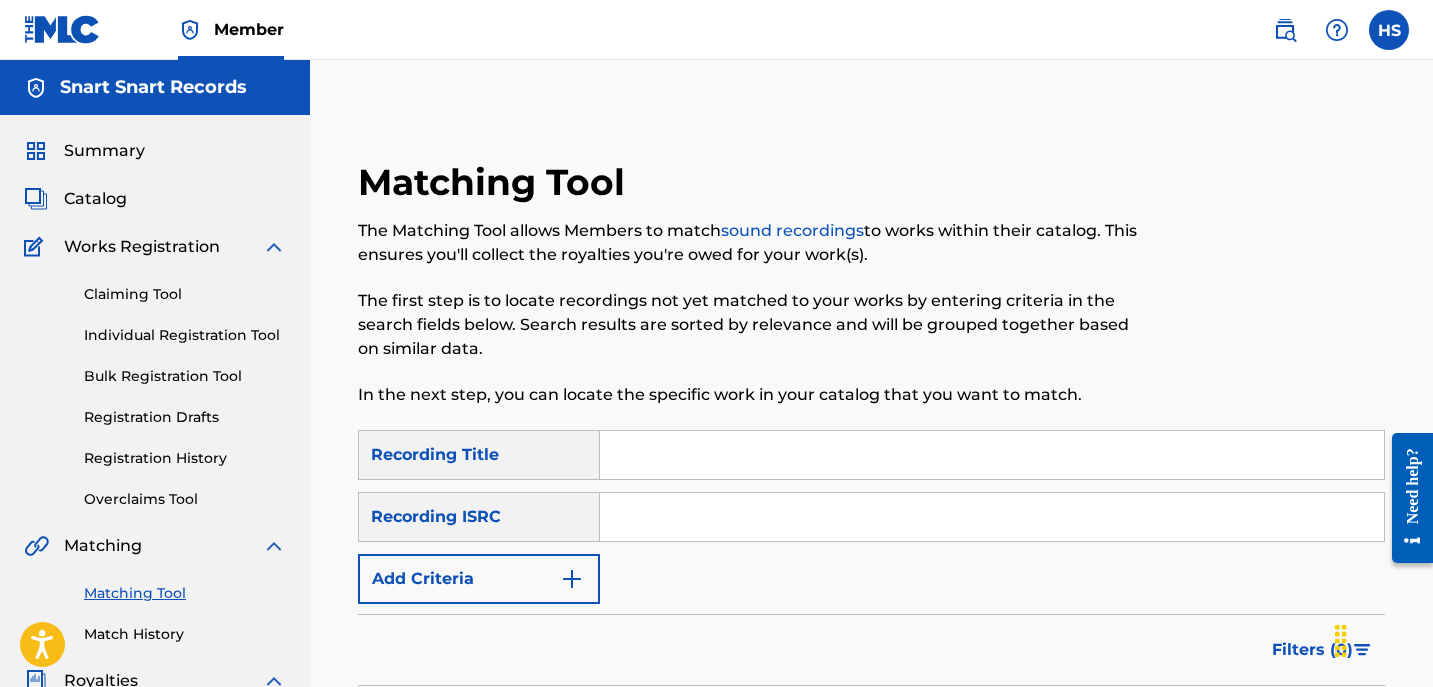 click at bounding box center (992, 455) 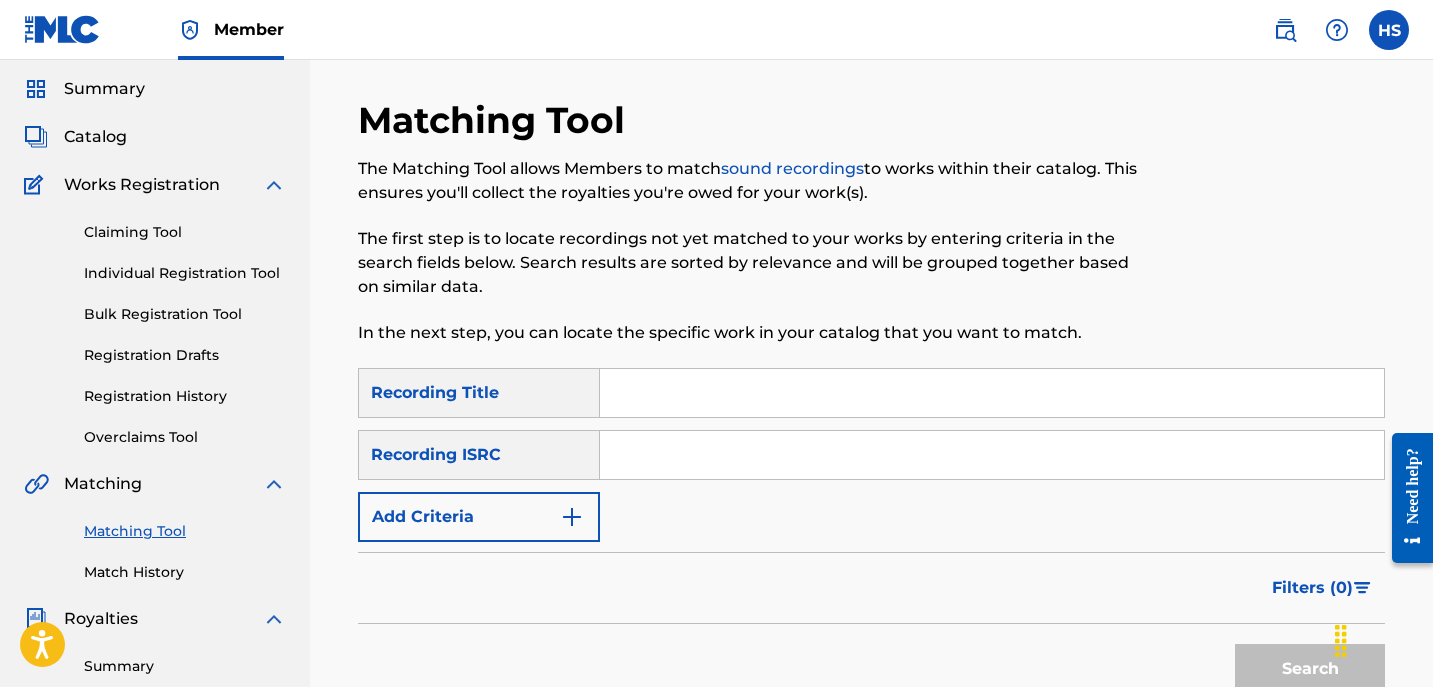 scroll, scrollTop: 64, scrollLeft: 0, axis: vertical 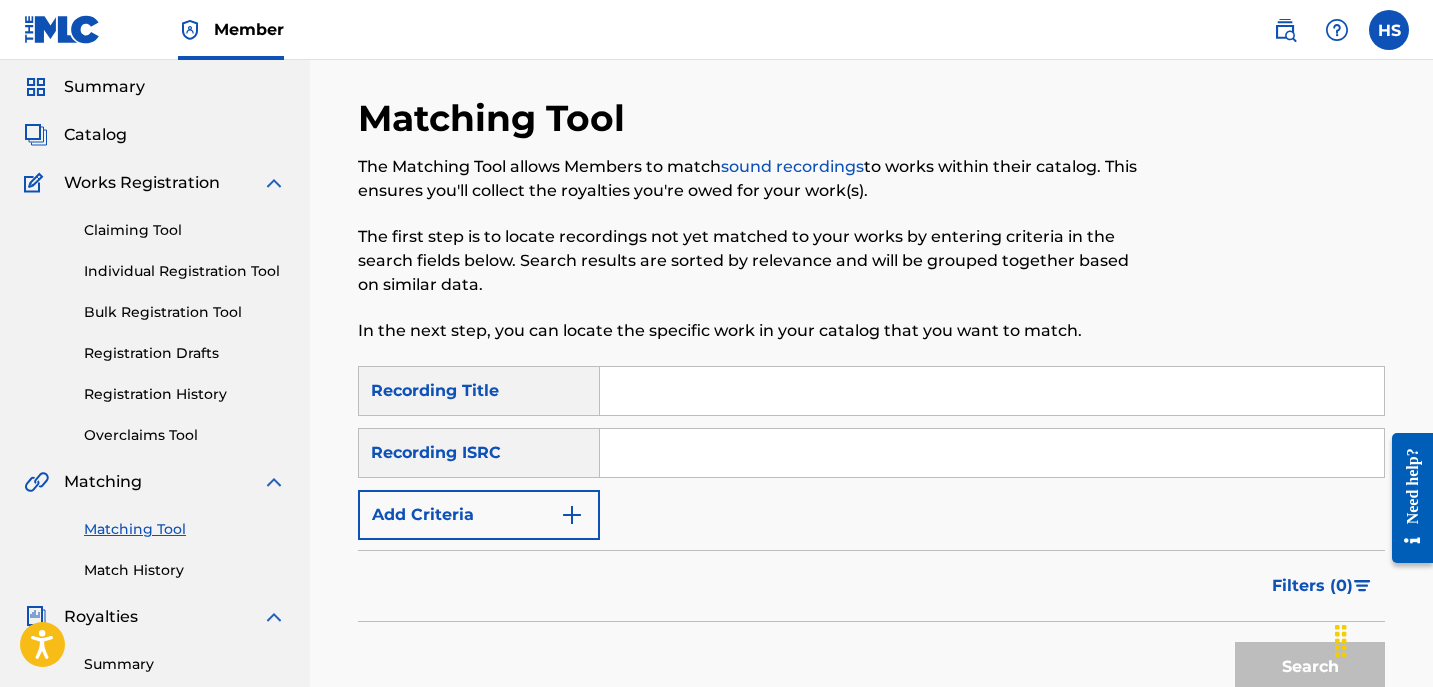 click at bounding box center [992, 453] 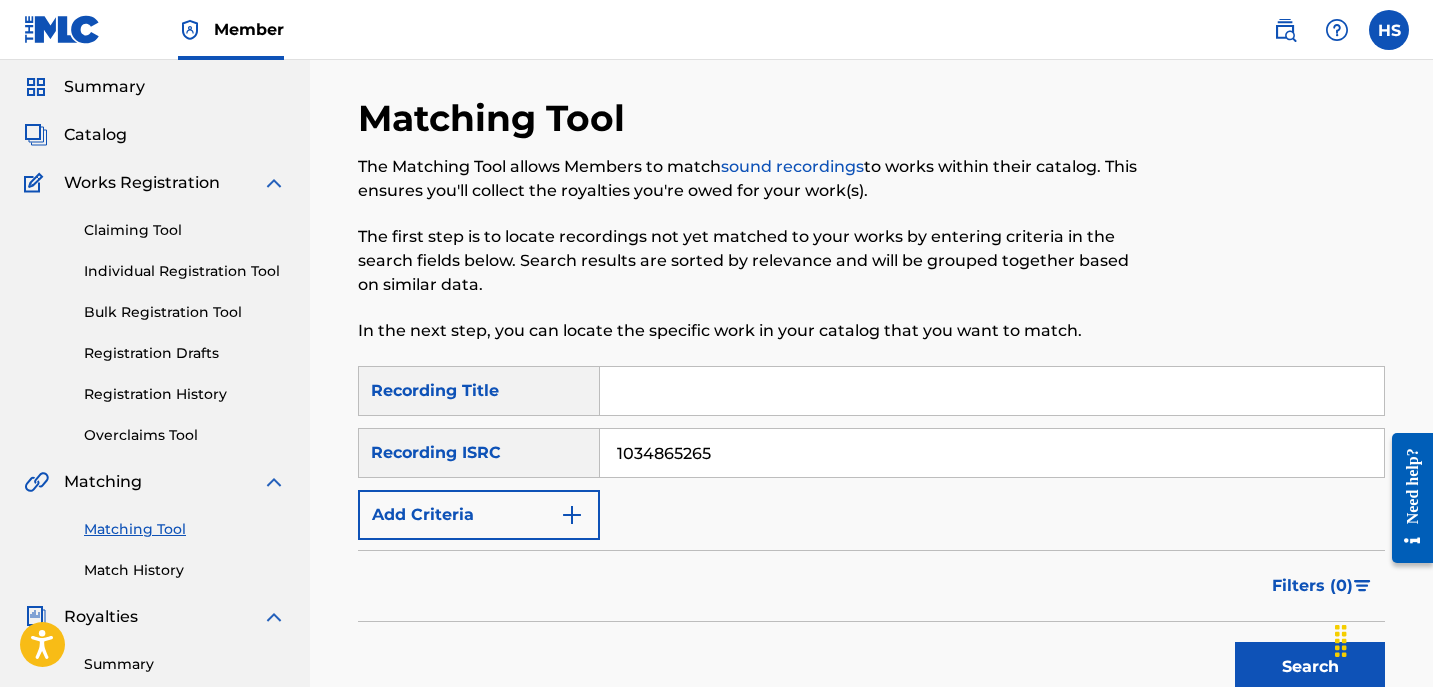 click on "Search" at bounding box center [1310, 667] 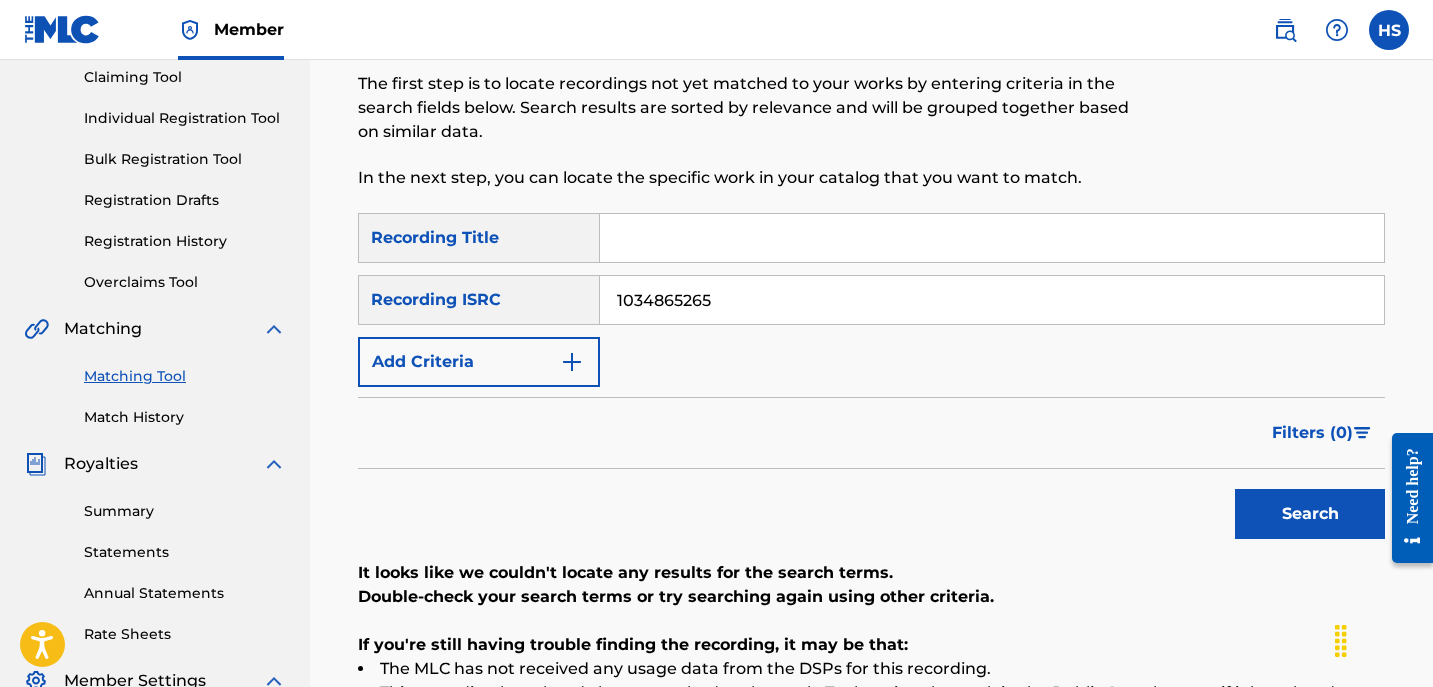 scroll, scrollTop: 214, scrollLeft: 0, axis: vertical 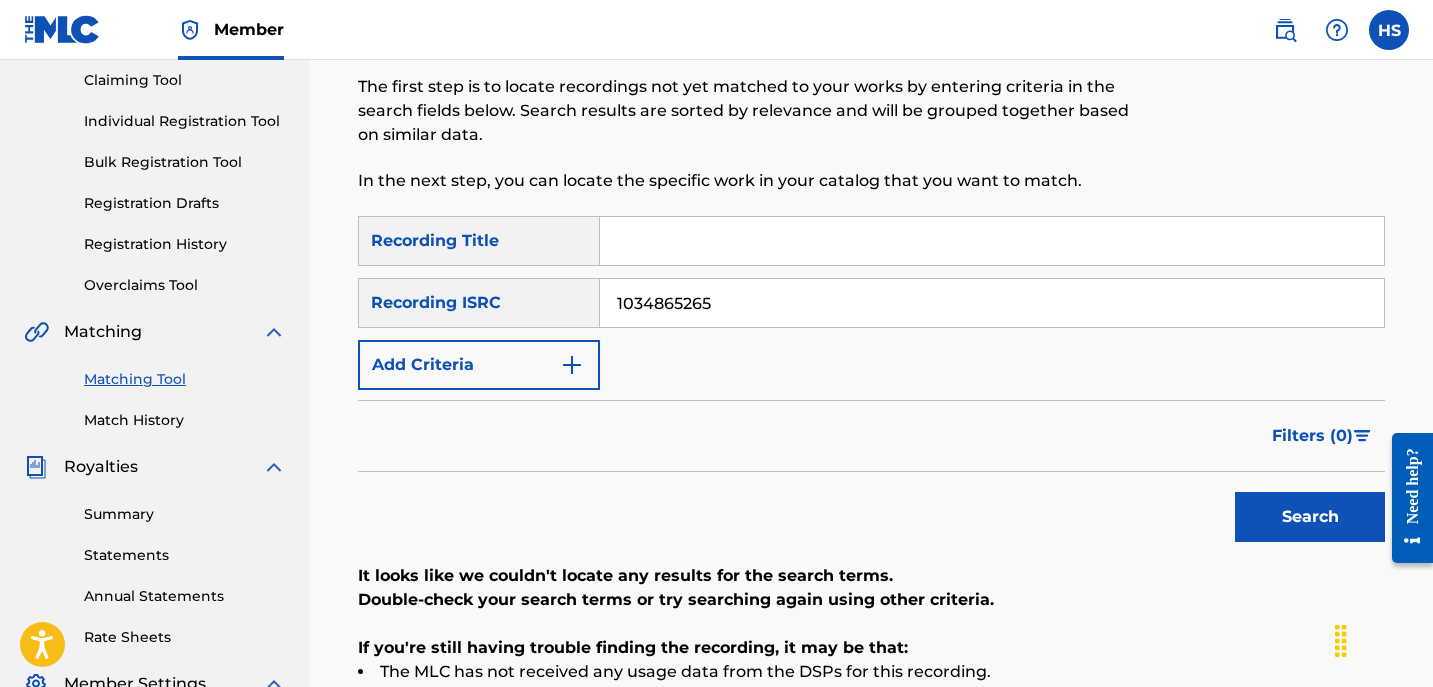 click on "1034865265" at bounding box center (992, 303) 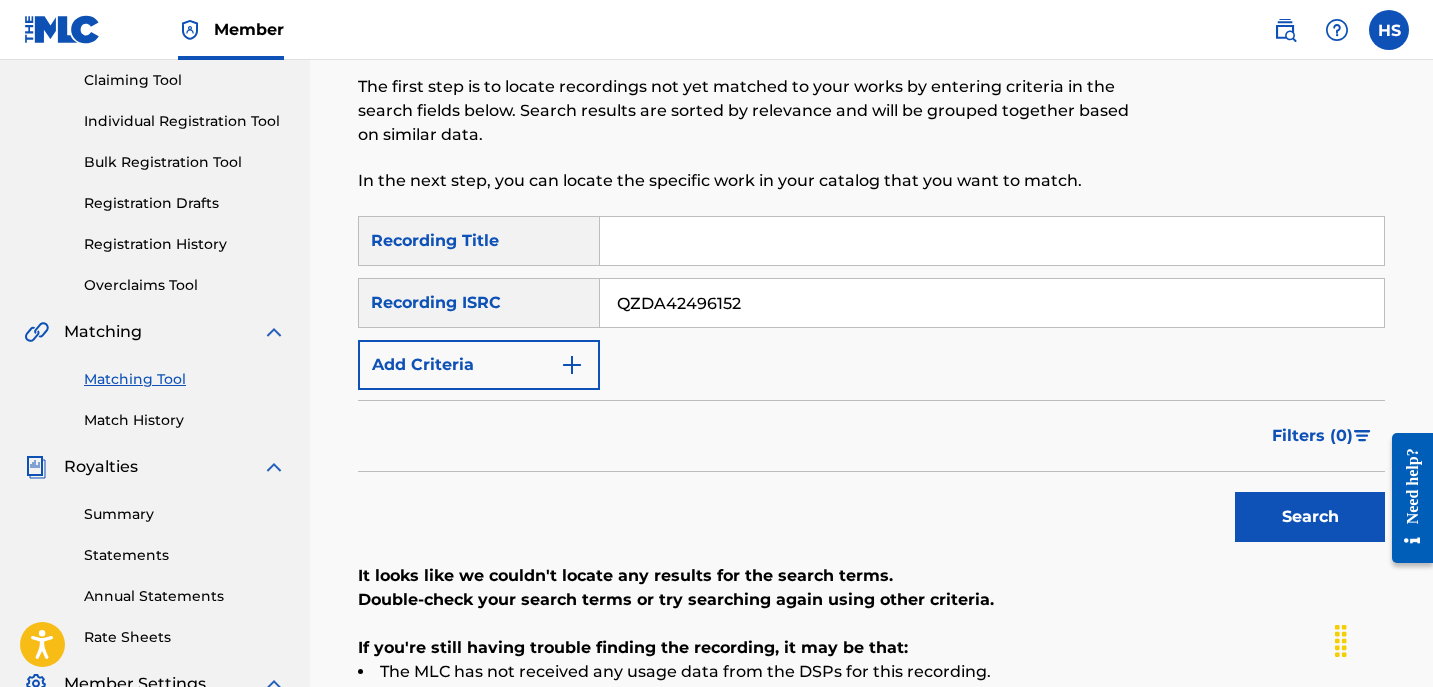 type on "QZDA42496152" 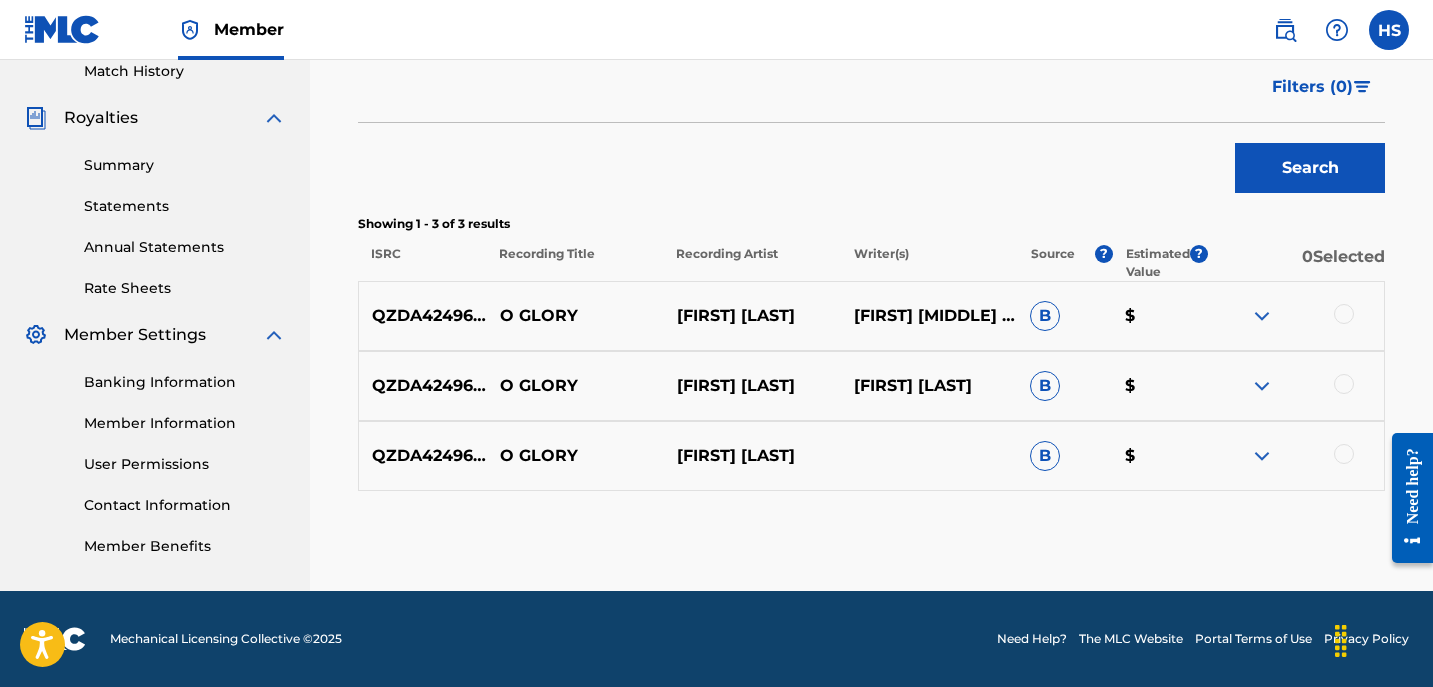 scroll, scrollTop: 563, scrollLeft: 0, axis: vertical 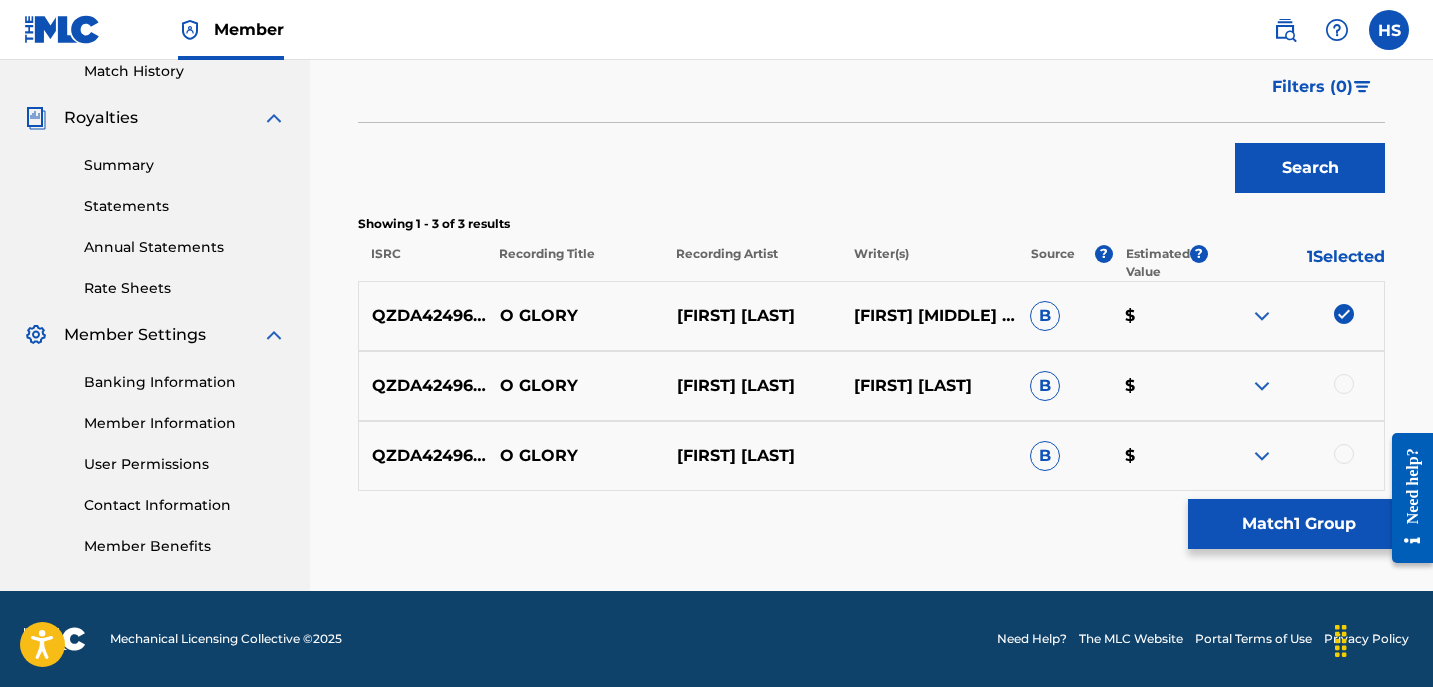 click on "QZDA42496152 O GLORY [FIRST] [LAST] B $" at bounding box center (871, 386) 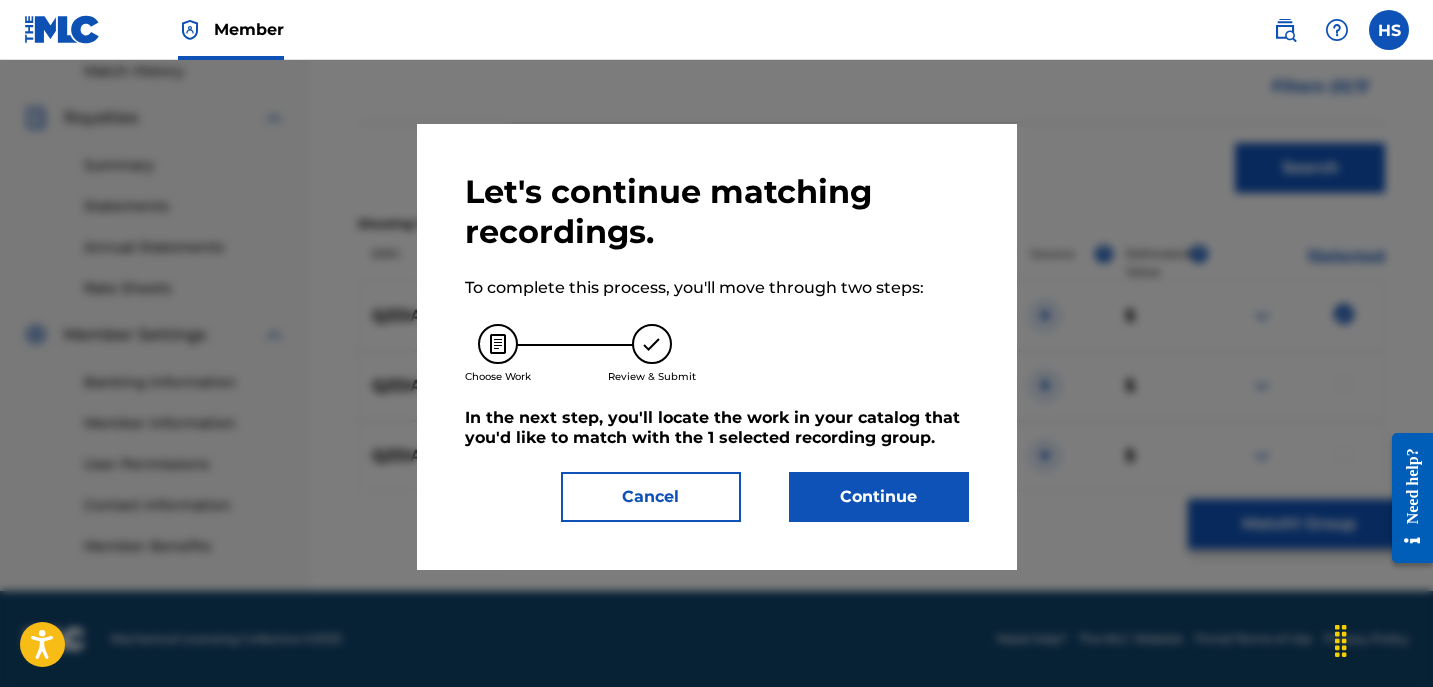 click on "Continue" at bounding box center (879, 497) 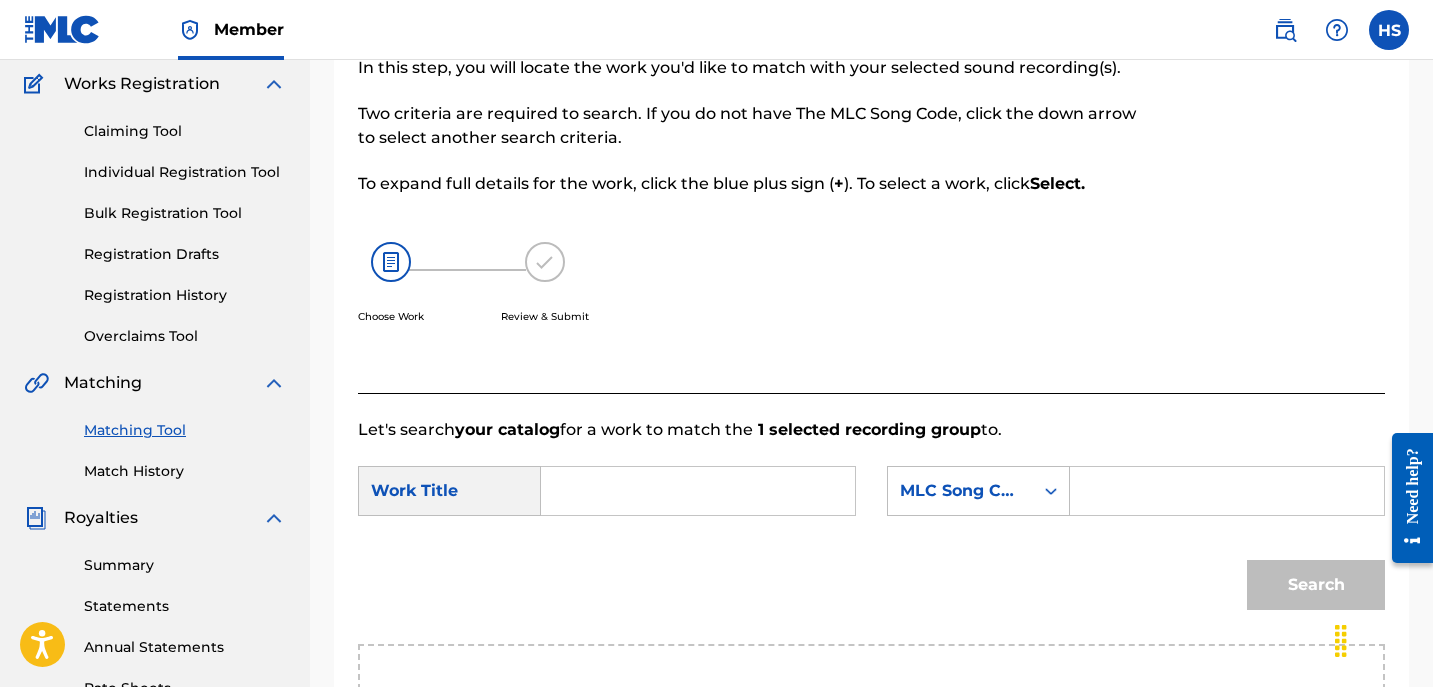 scroll, scrollTop: 163, scrollLeft: 0, axis: vertical 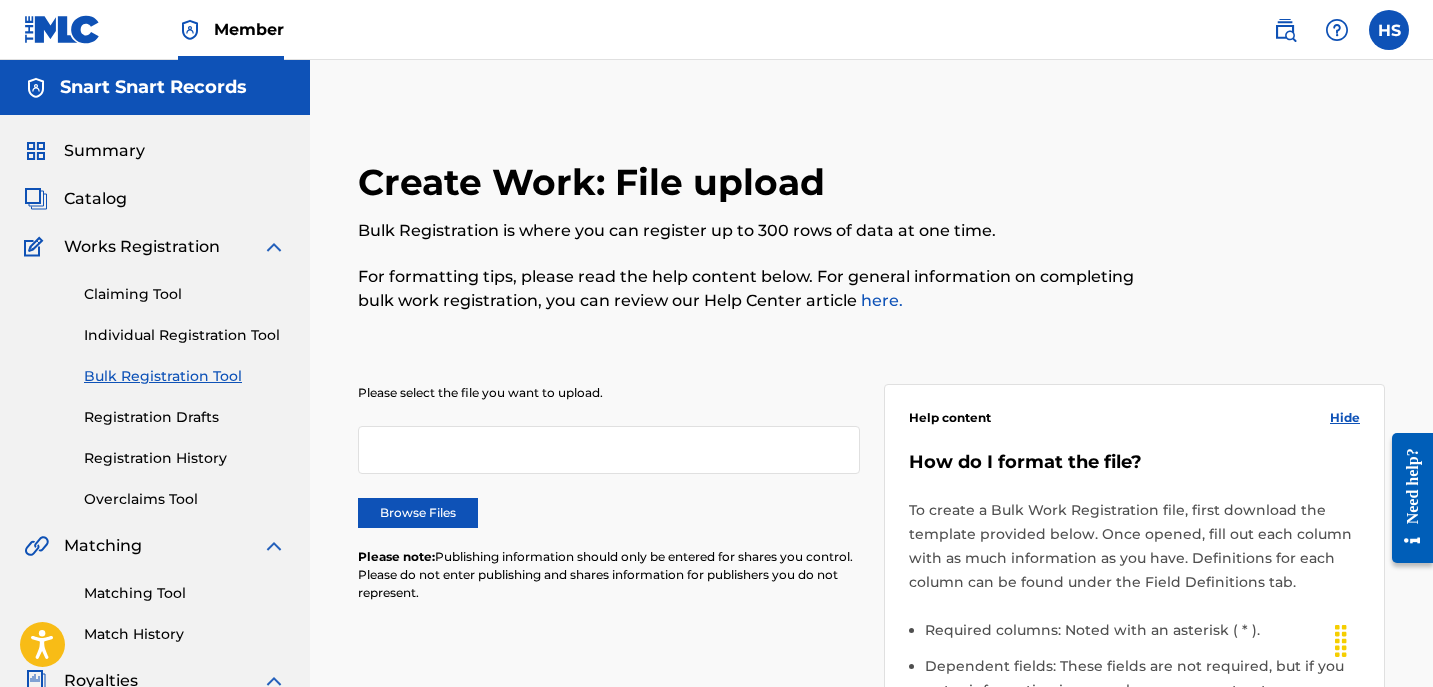 click on "Please select the file you want to upload. Browse Files Please note:  Publishing information should only be entered for shares you control. Please do not enter publishing and shares information for publishers you do not represent." at bounding box center (609, 505) 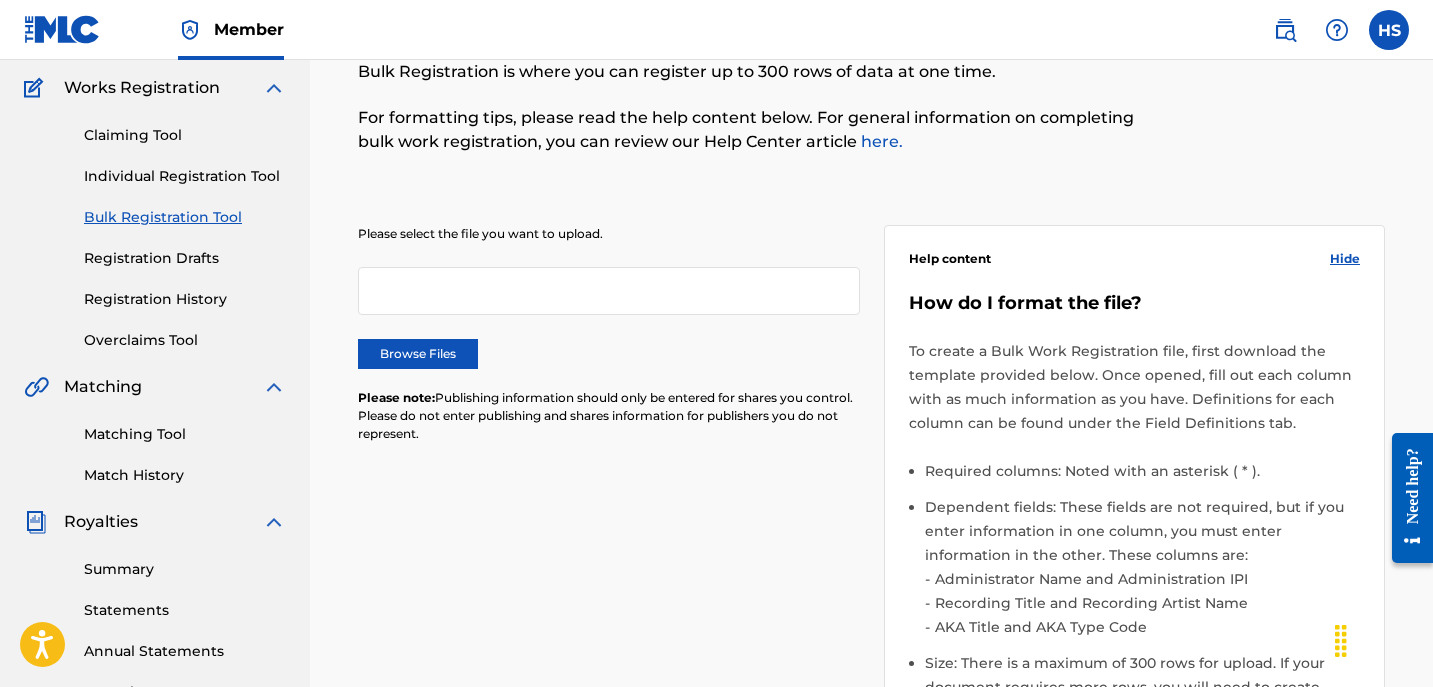 scroll, scrollTop: 156, scrollLeft: 0, axis: vertical 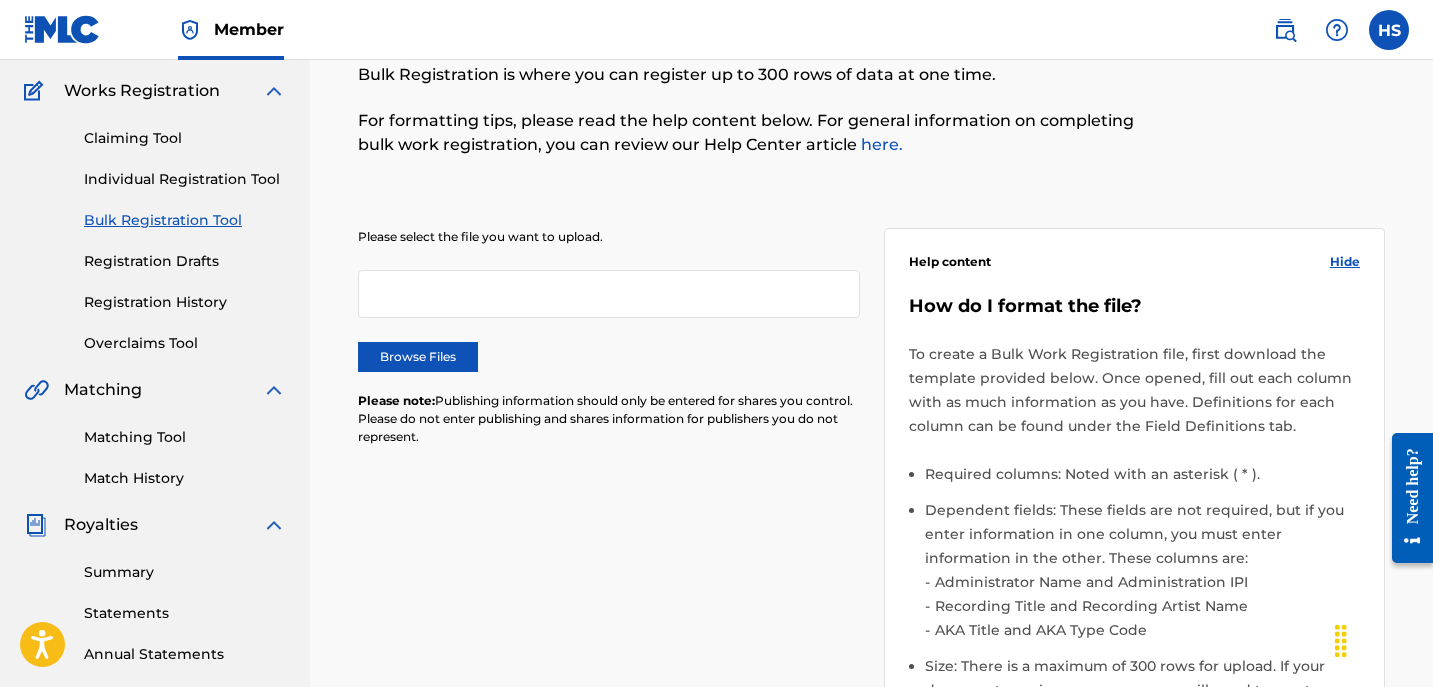 click on "Individual Registration Tool" at bounding box center [185, 179] 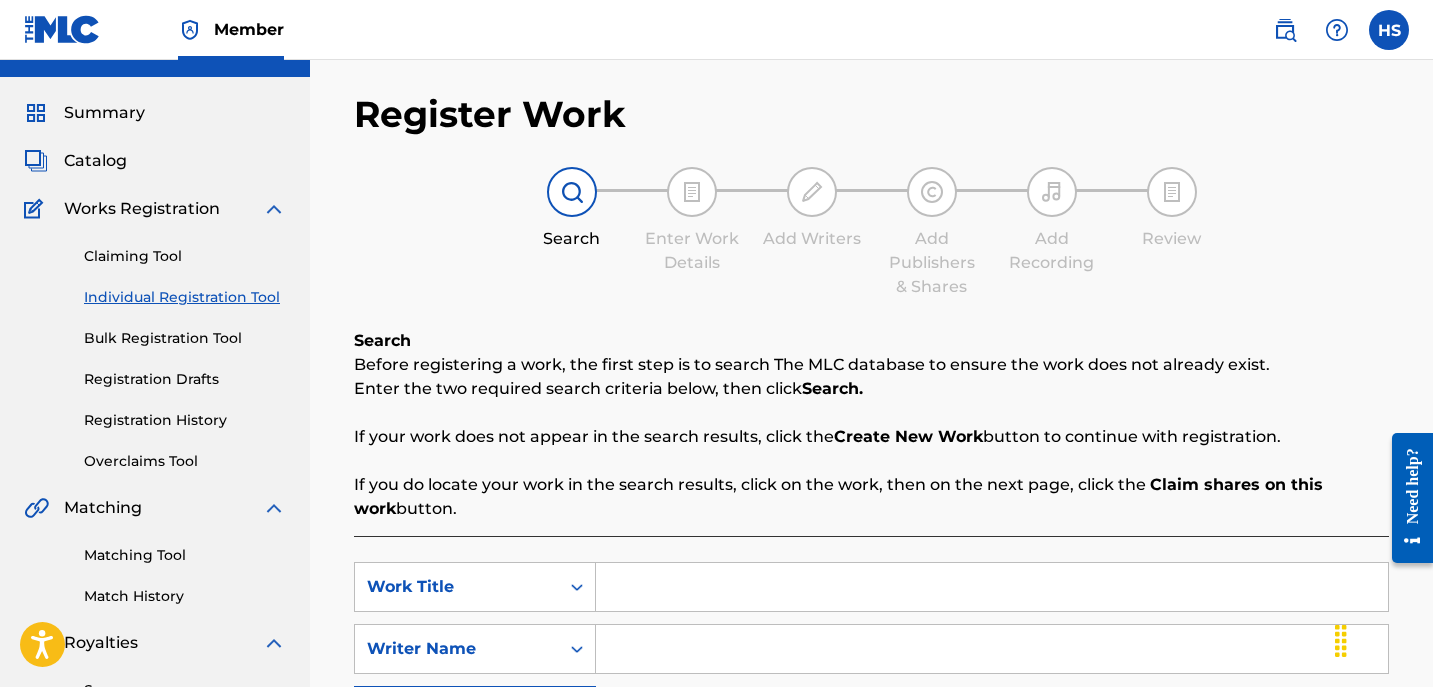 scroll, scrollTop: 38, scrollLeft: 0, axis: vertical 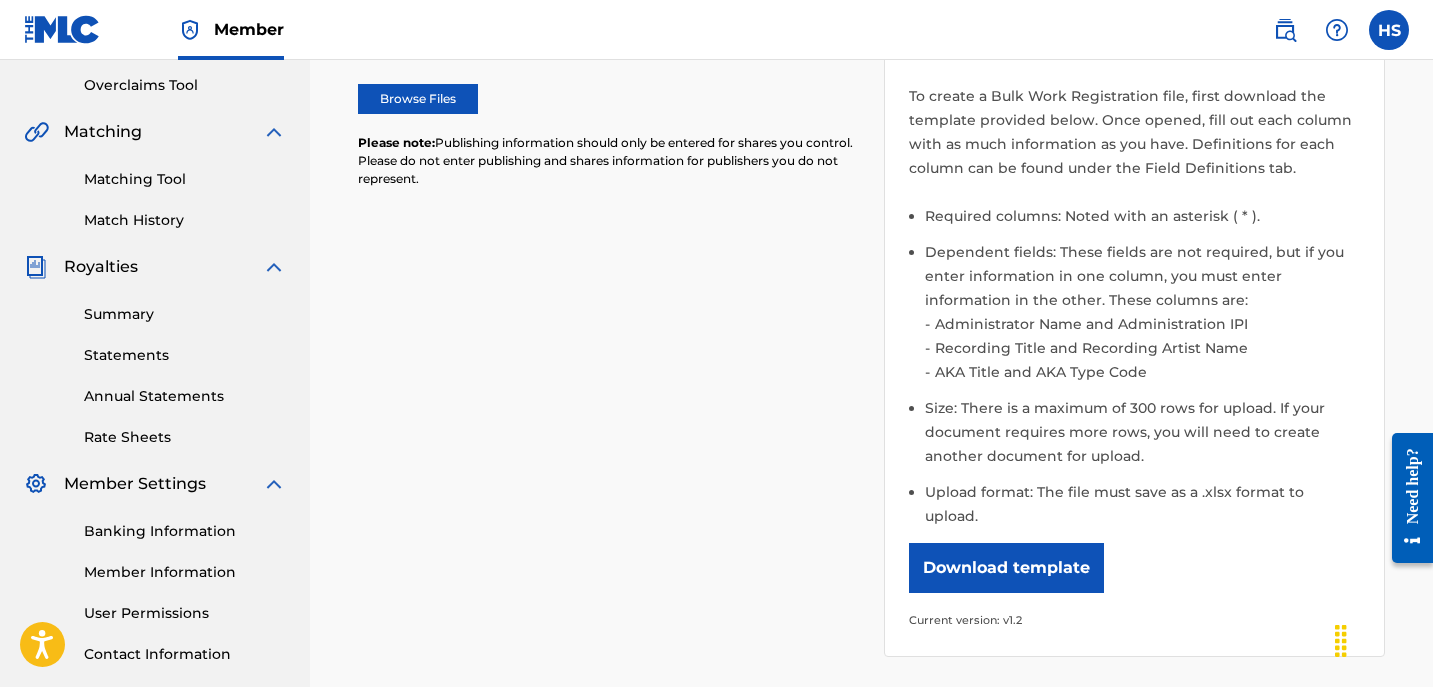 click on "Download template" at bounding box center (1006, 568) 